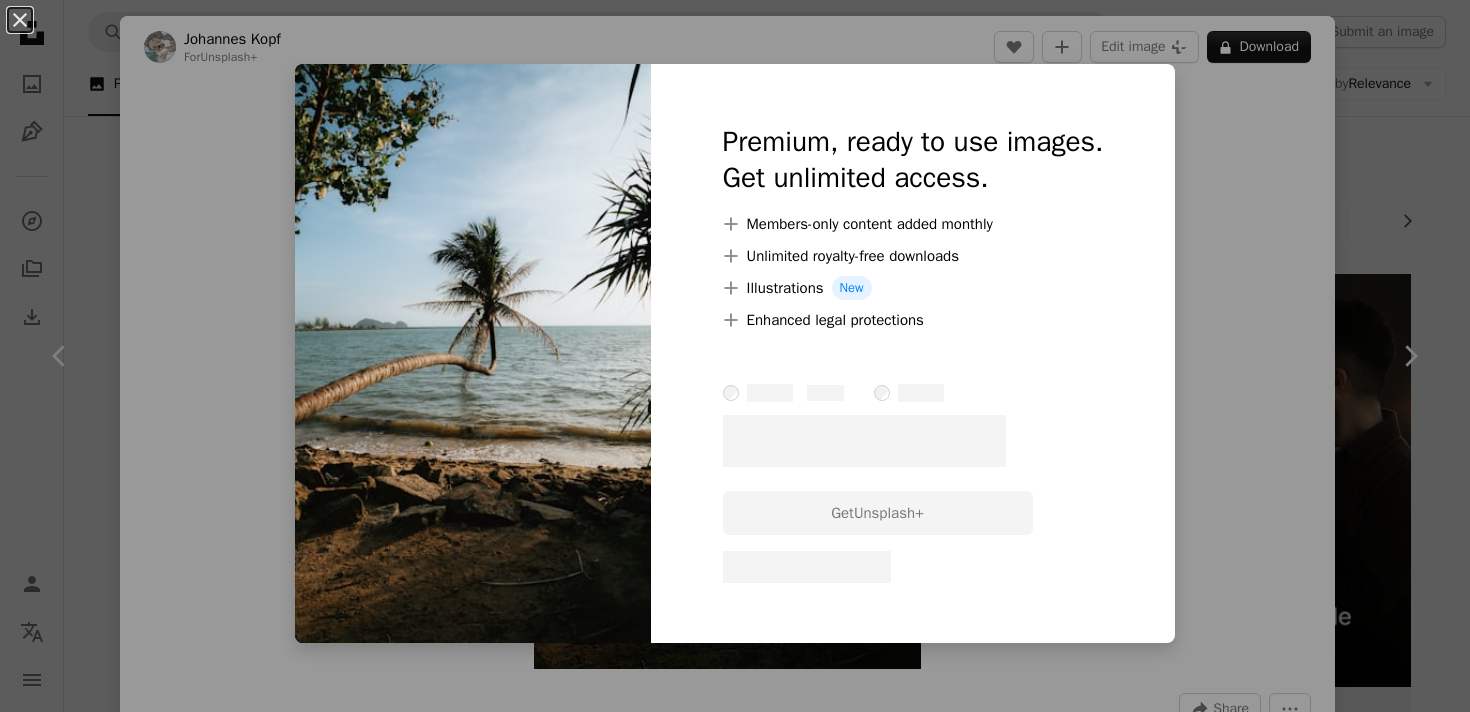 scroll, scrollTop: 4933, scrollLeft: 0, axis: vertical 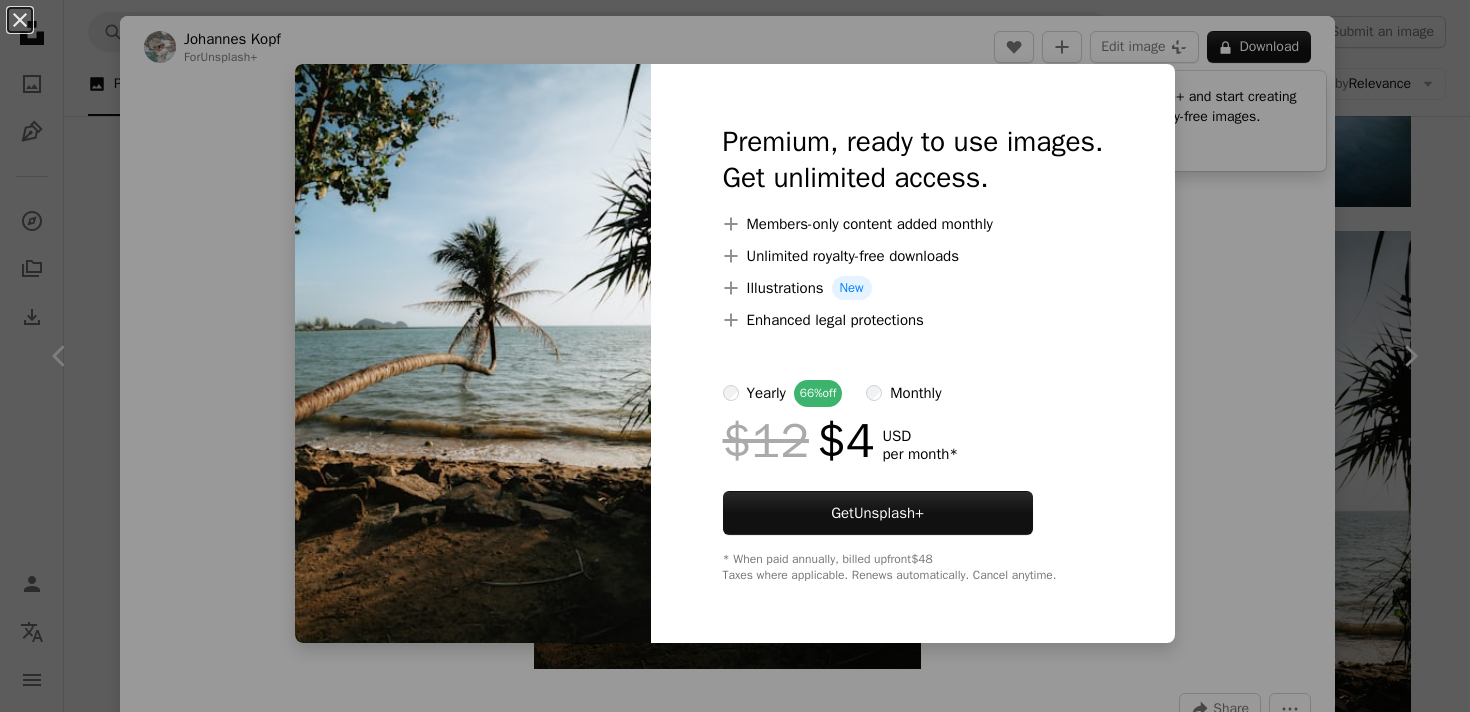 click on "An X shape Premium, ready to use images. Get unlimited access. A plus sign Members-only content added monthly A plus sign Unlimited royalty-free downloads A plus sign Illustrations  New A plus sign Enhanced legal protections yearly 66%  off monthly $12   $4 USD per month * Get  Unsplash+ * When paid annually, billed upfront  $48 Taxes where applicable. Renews automatically. Cancel anytime." at bounding box center (735, 356) 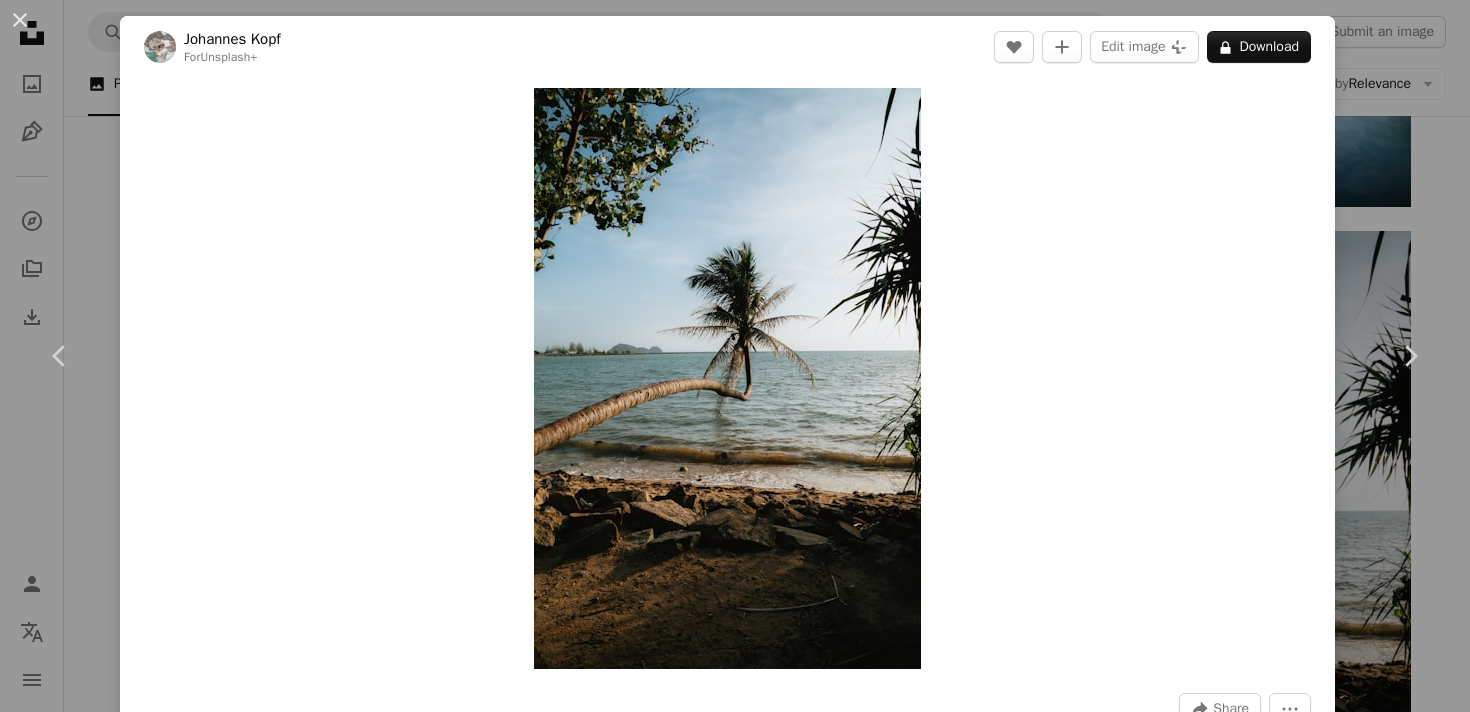 click on "Photo by [NAME] on  Unsplash+ A heart A plus sign Edit image   Plus sign for Unsplash+ A lock   Download Zoom in A forward-right arrow Share More Actions Calendar outlined Published on  August 27, 2024 Camera Canon, EOS 6D Safety Licensed under the  Unsplash+ License beach thailand jungle palm tree sandy beach Creative Commons images From this series Chevron right Plus sign for Unsplash+ Plus sign for Unsplash+ Plus sign for Unsplash+ Plus sign for Unsplash+ Plus sign for Unsplash+ Plus sign for Unsplash+ Plus sign for Unsplash+ Plus sign for Unsplash+ Plus sign for Unsplash+ Plus sign for Unsplash+ Related images Plus sign for Unsplash+ A heart A plus sign Spenser Sembrat For  Unsplash+ A lock   Download Plus sign for Unsplash+ A heart A plus sign Getty Images For  Unsplash+ A lock   Download Plus sign for Unsplash+ A heart A plus sign Georgi Kalaydzhiev For  Unsplash+ A lock   Download Plus sign for Unsplash+ A heart A plus sign Marc Serota For  Unsplash+ A lock   For" at bounding box center (735, 356) 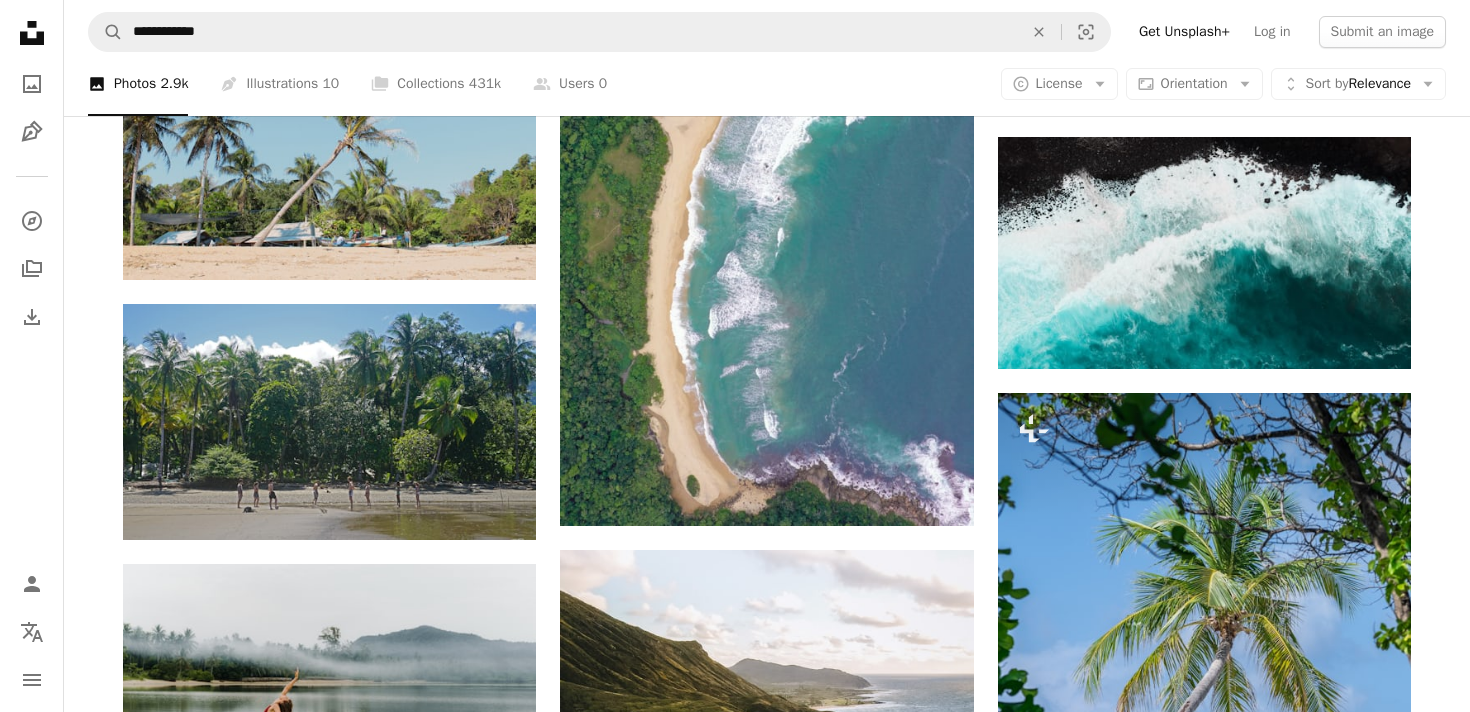 scroll, scrollTop: 5975, scrollLeft: 0, axis: vertical 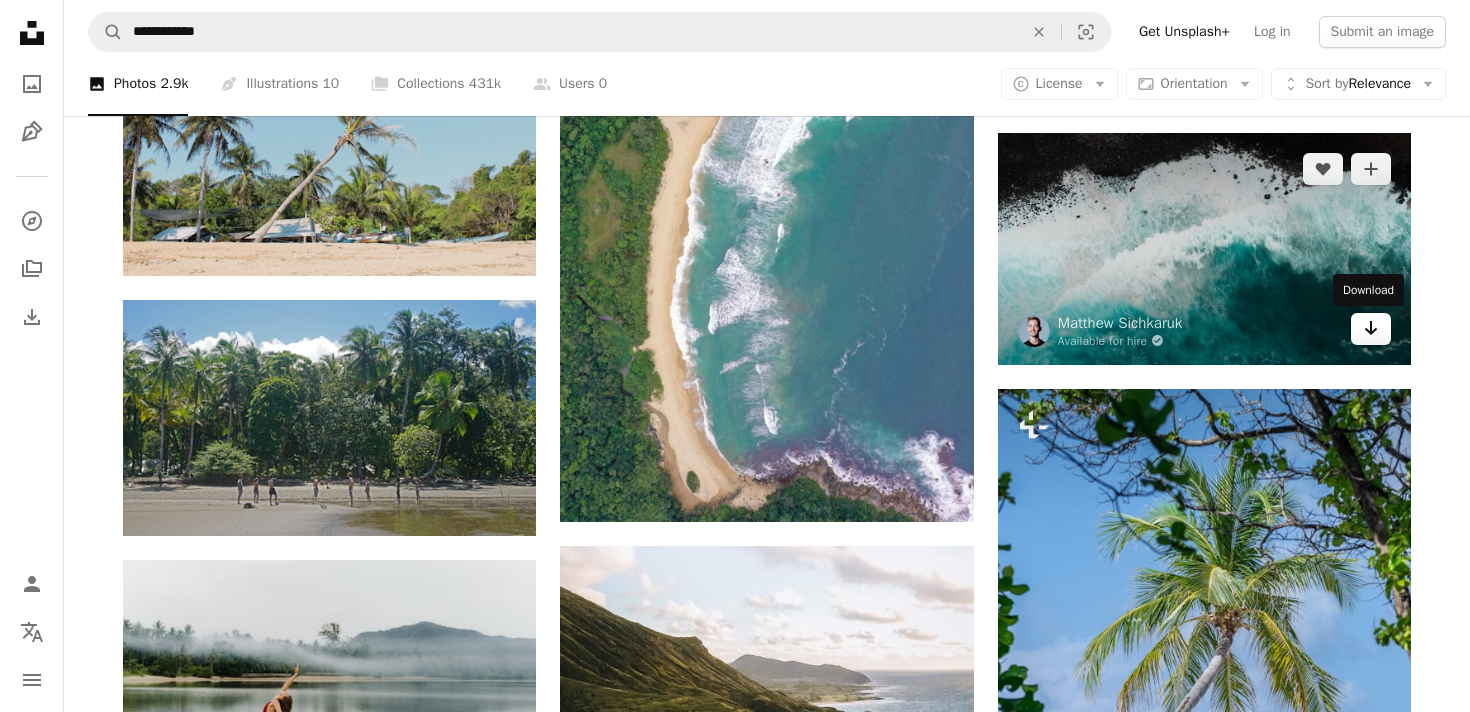 click on "Arrow pointing down" 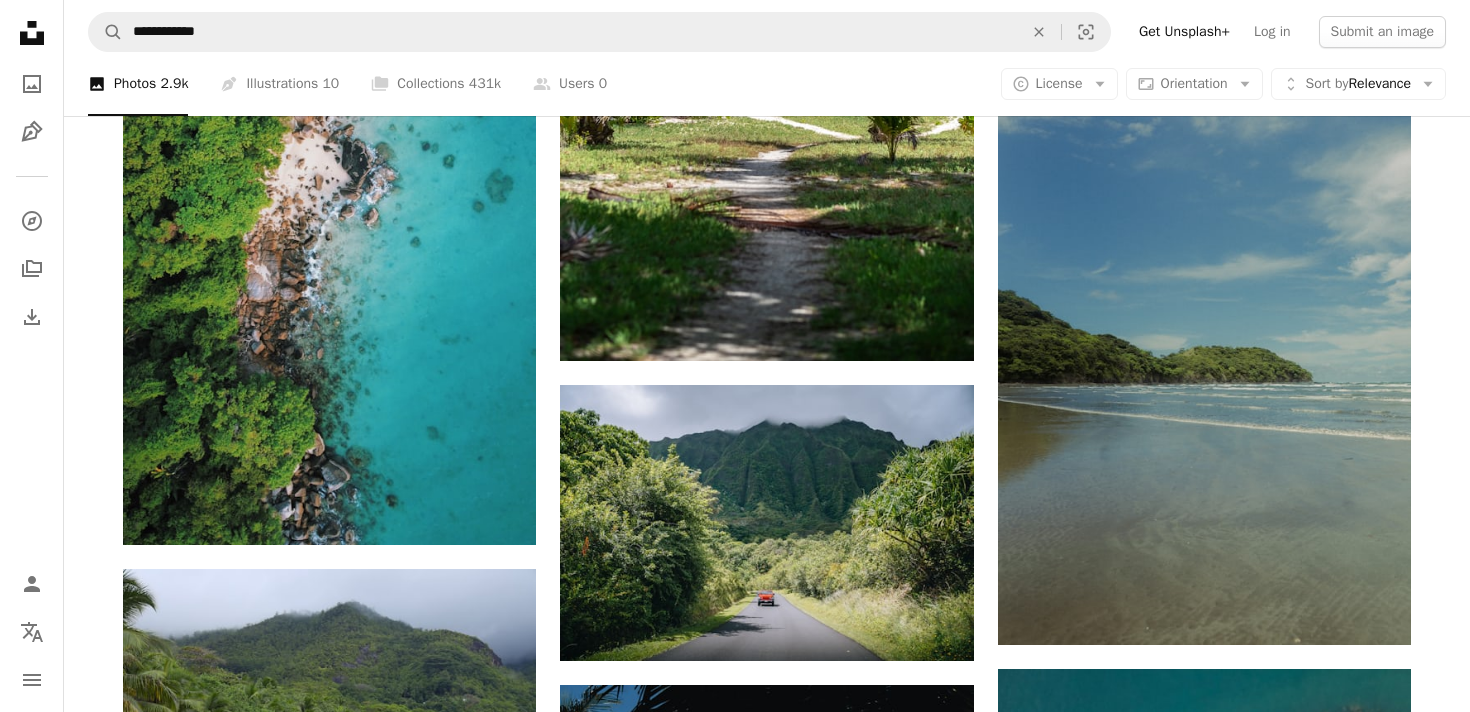 scroll, scrollTop: 1120, scrollLeft: 0, axis: vertical 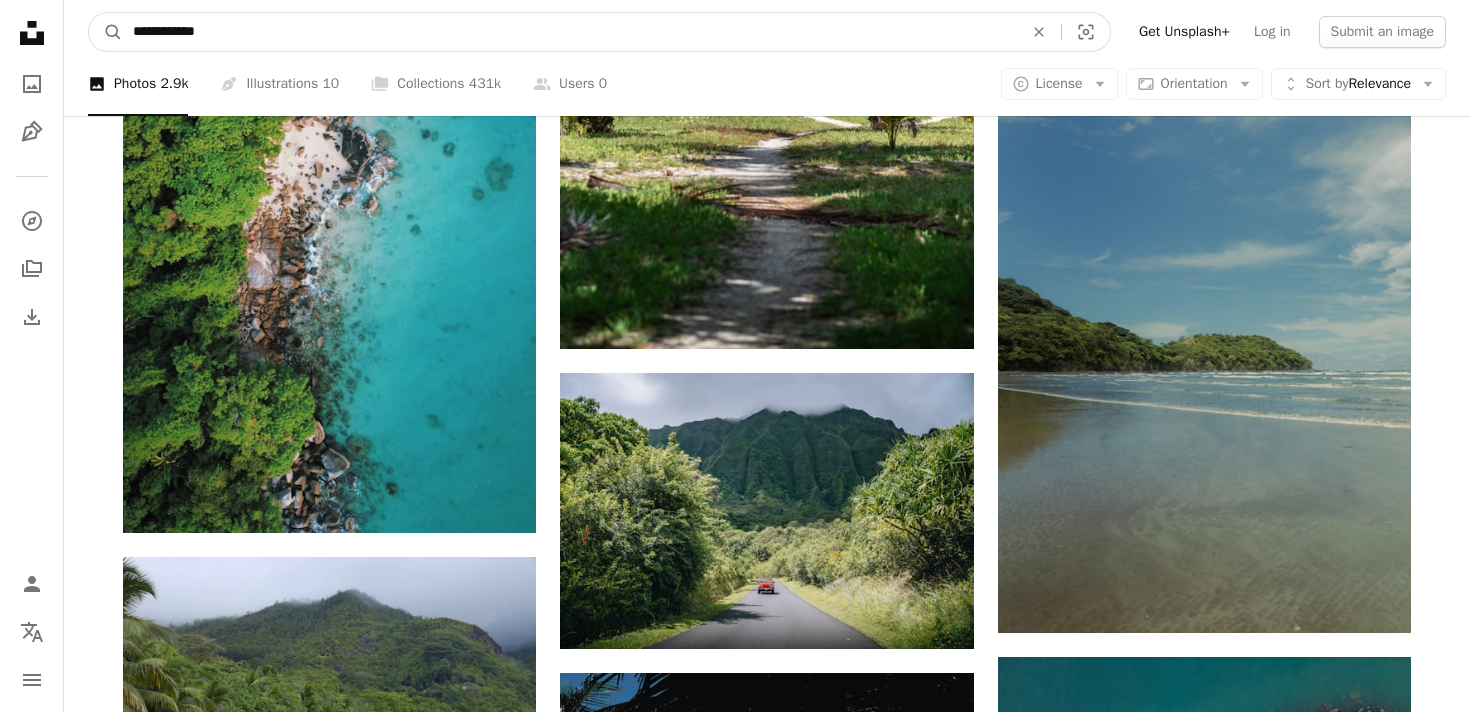 drag, startPoint x: 171, startPoint y: 30, endPoint x: 10, endPoint y: 30, distance: 161 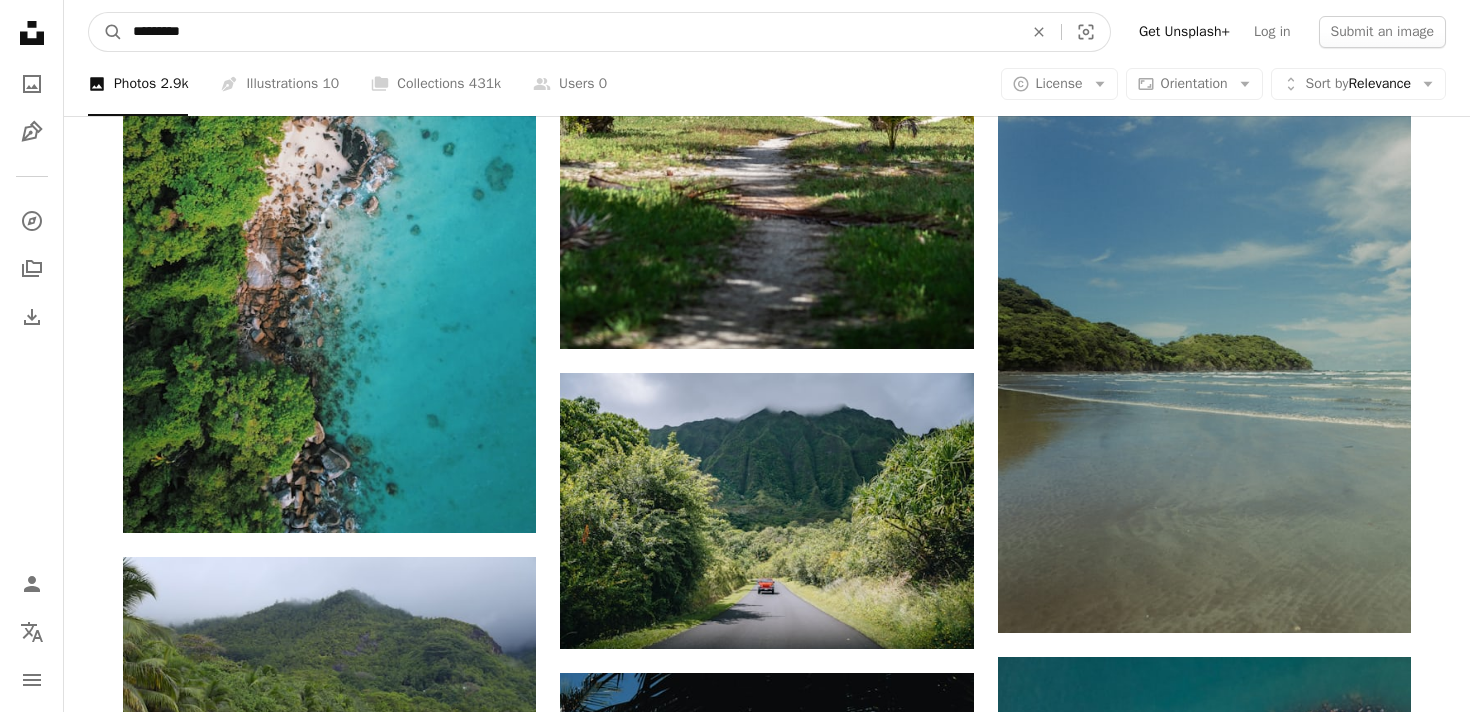 type on "**********" 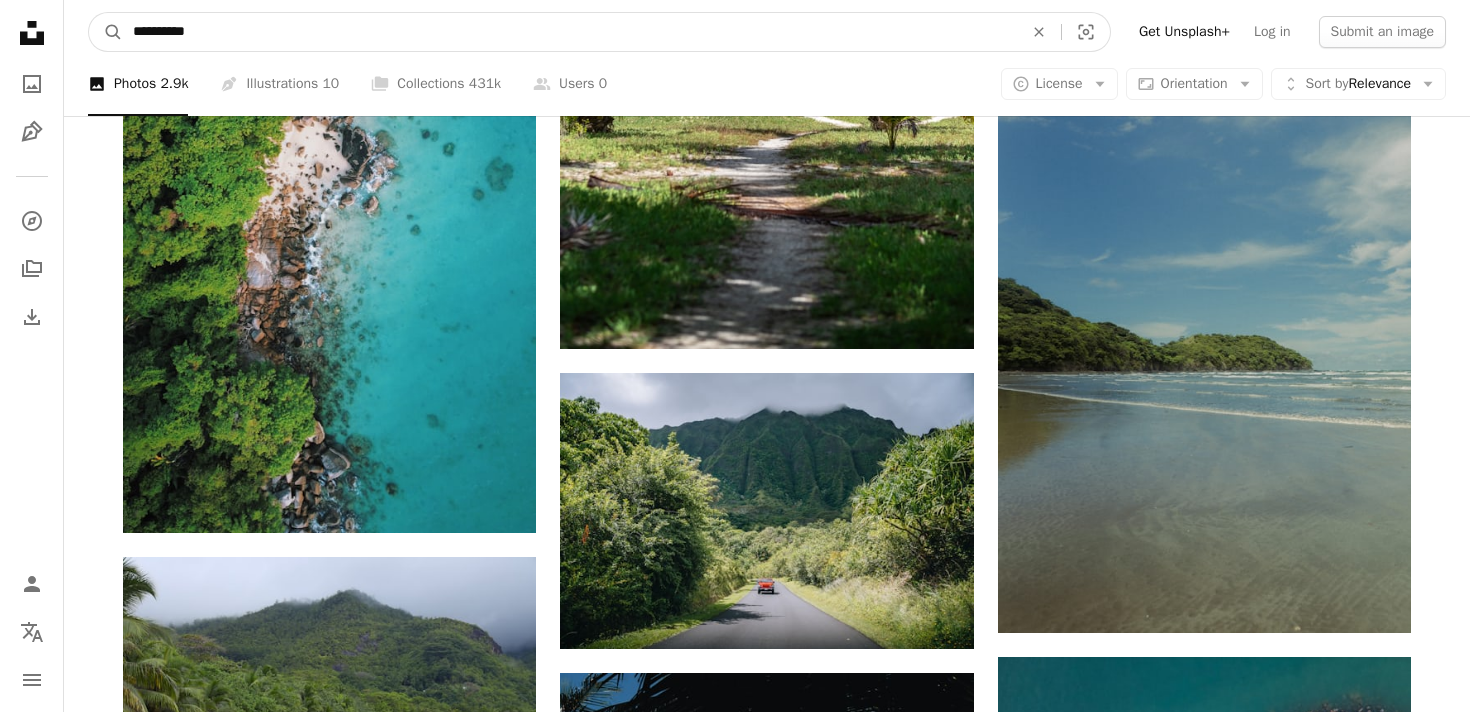 click on "A magnifying glass" at bounding box center [106, 32] 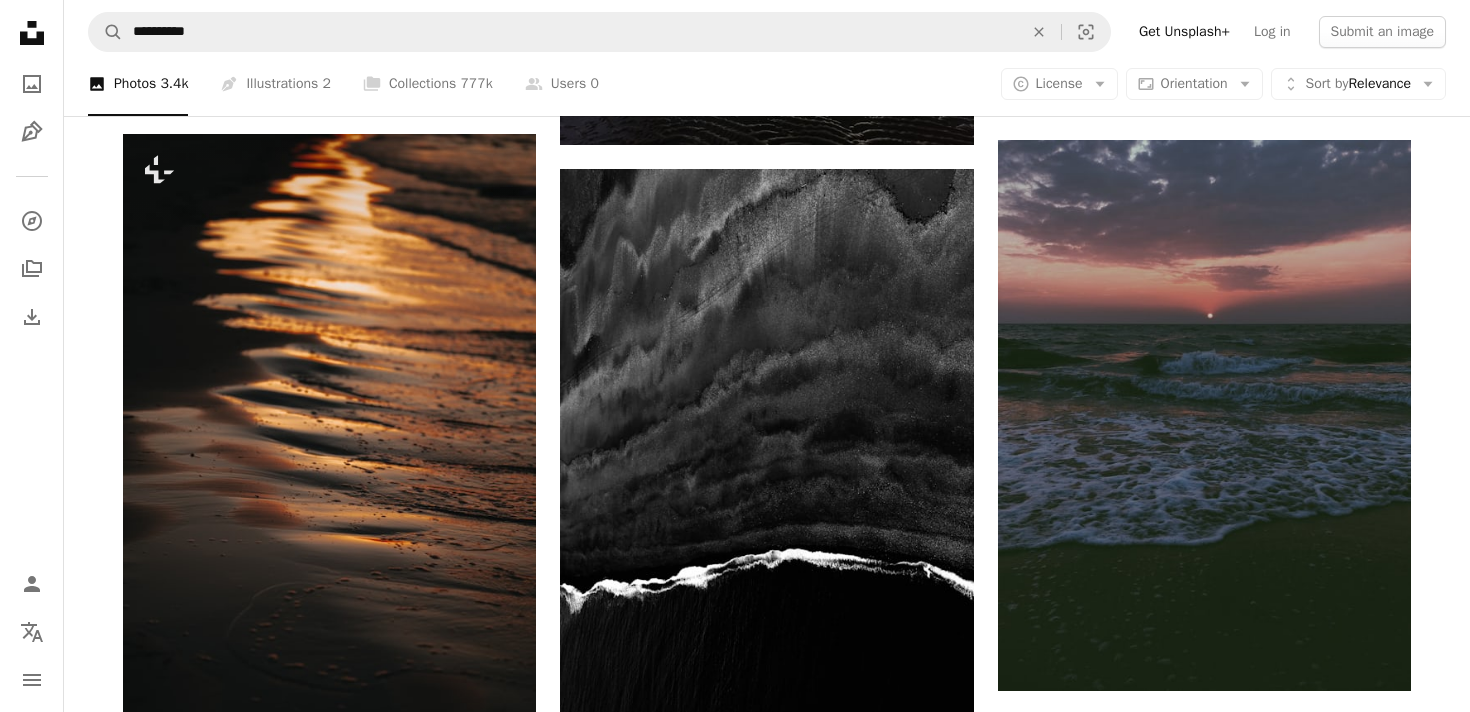 scroll, scrollTop: 1940, scrollLeft: 0, axis: vertical 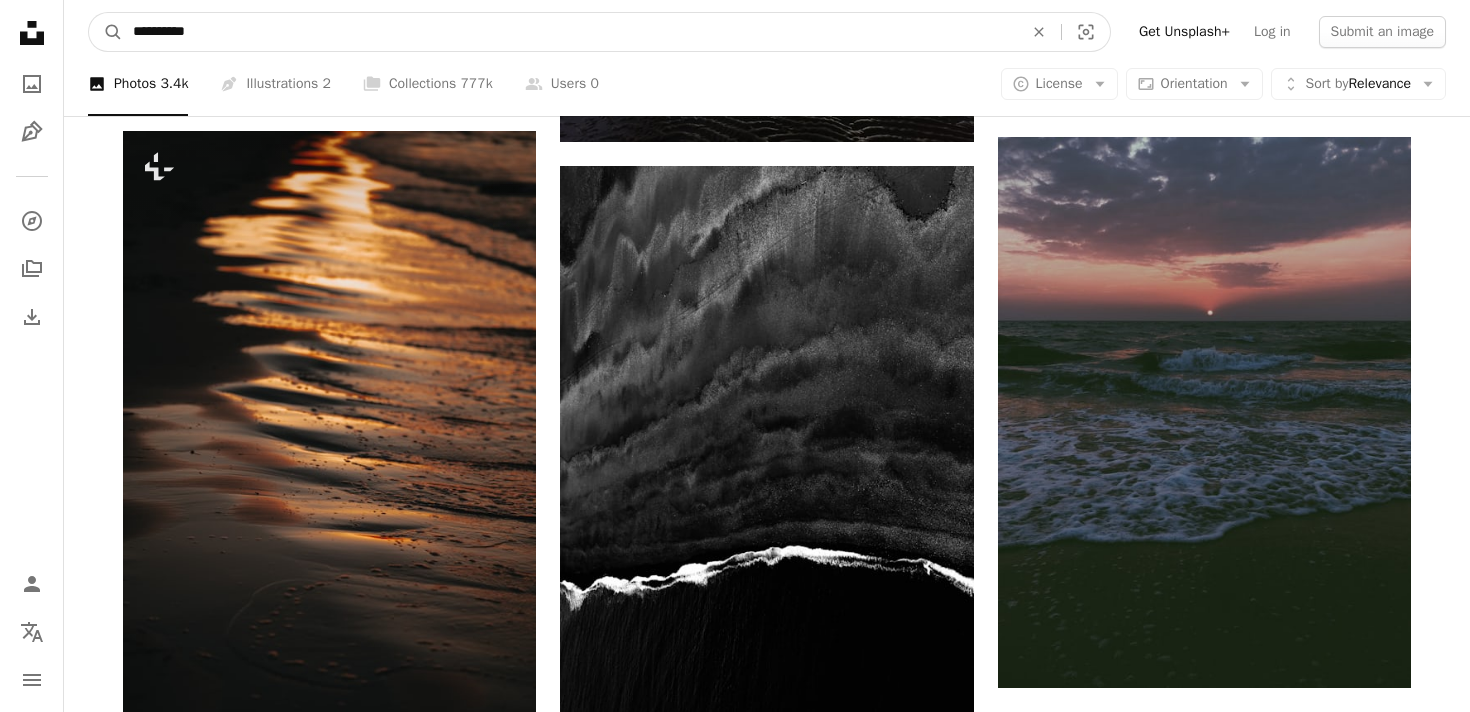 drag, startPoint x: 162, startPoint y: 27, endPoint x: 47, endPoint y: 26, distance: 115.00435 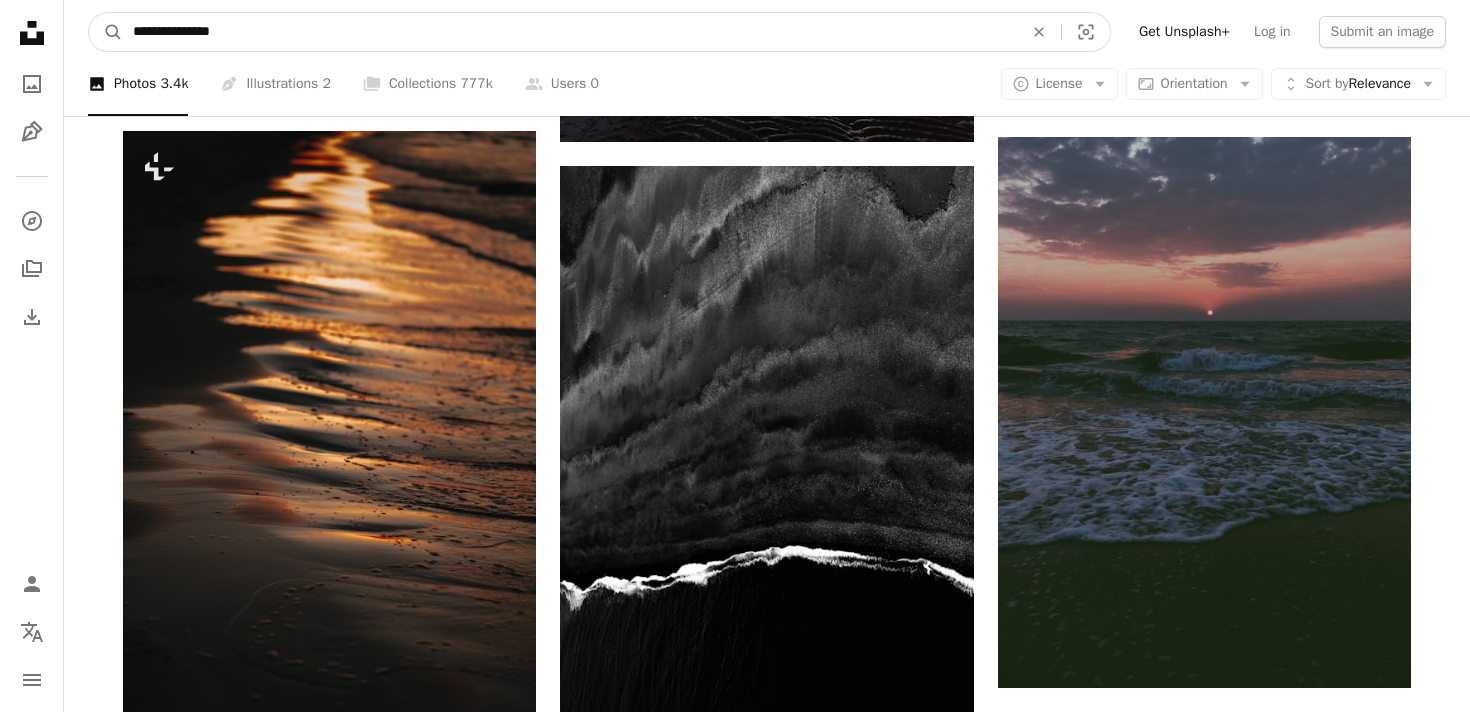 type on "**********" 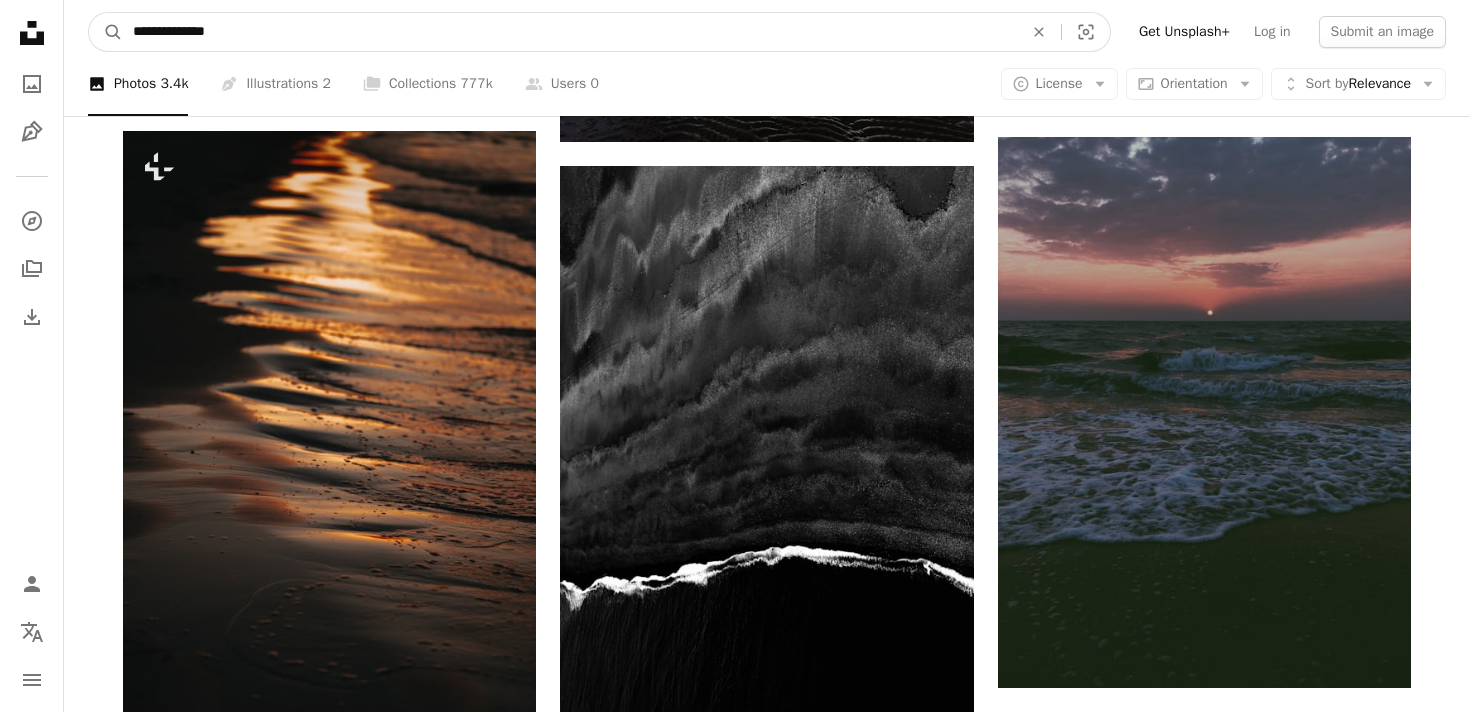 click on "A magnifying glass" at bounding box center (106, 32) 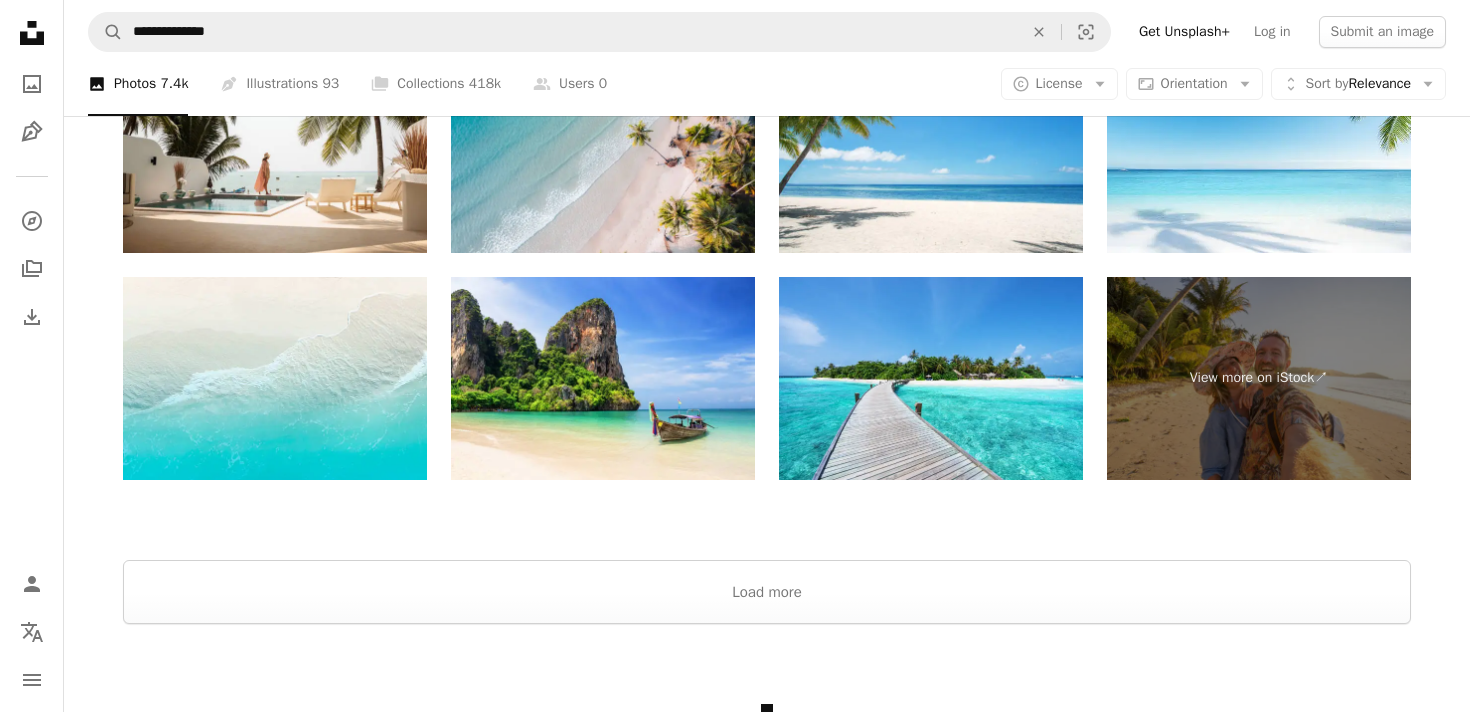 scroll, scrollTop: 3614, scrollLeft: 0, axis: vertical 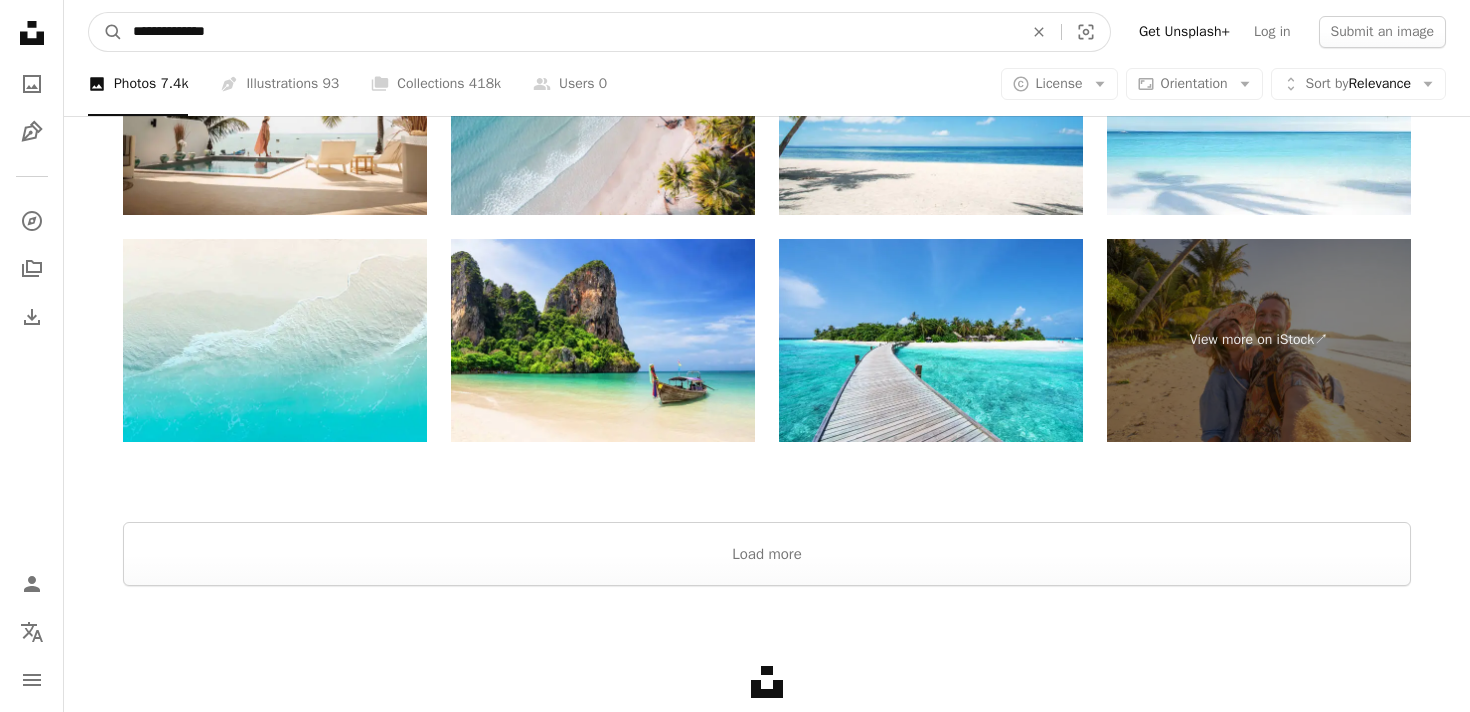 click on "**********" at bounding box center [570, 32] 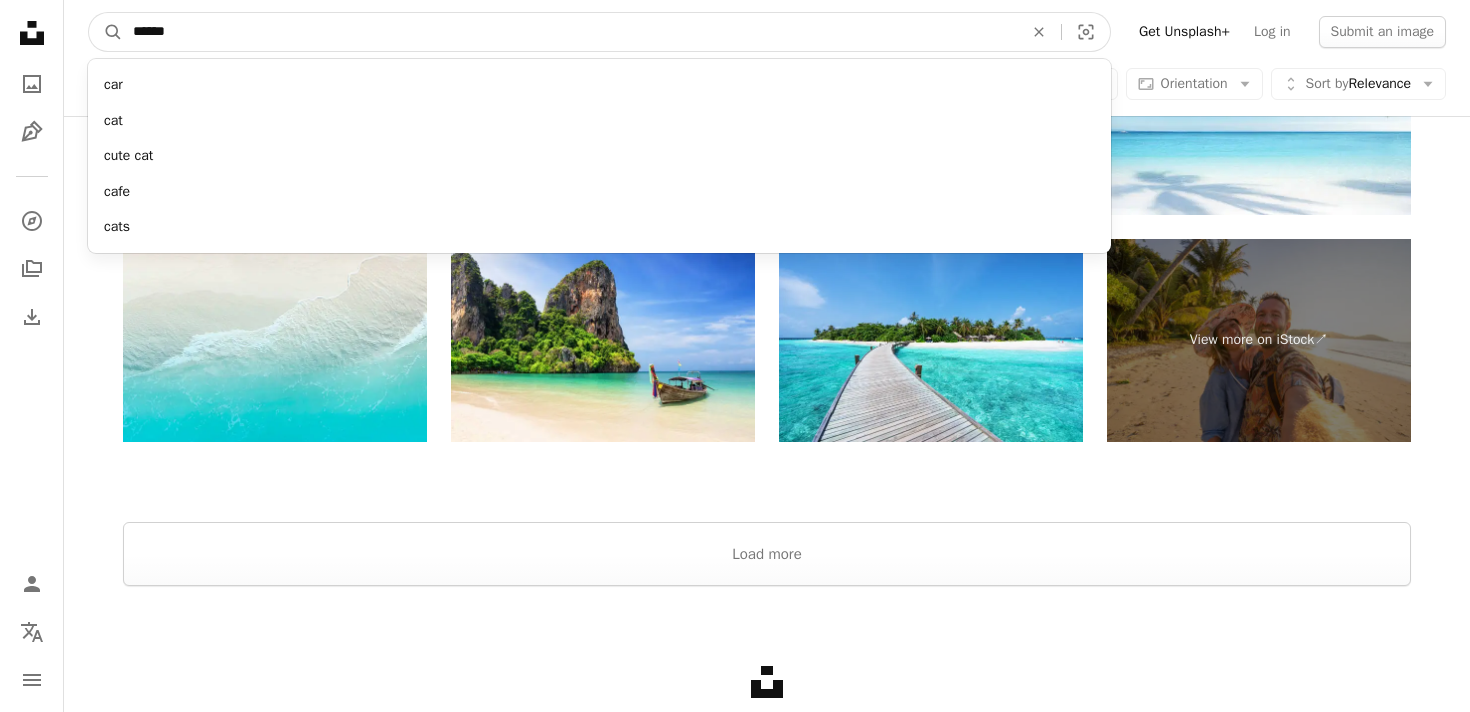 type on "*******" 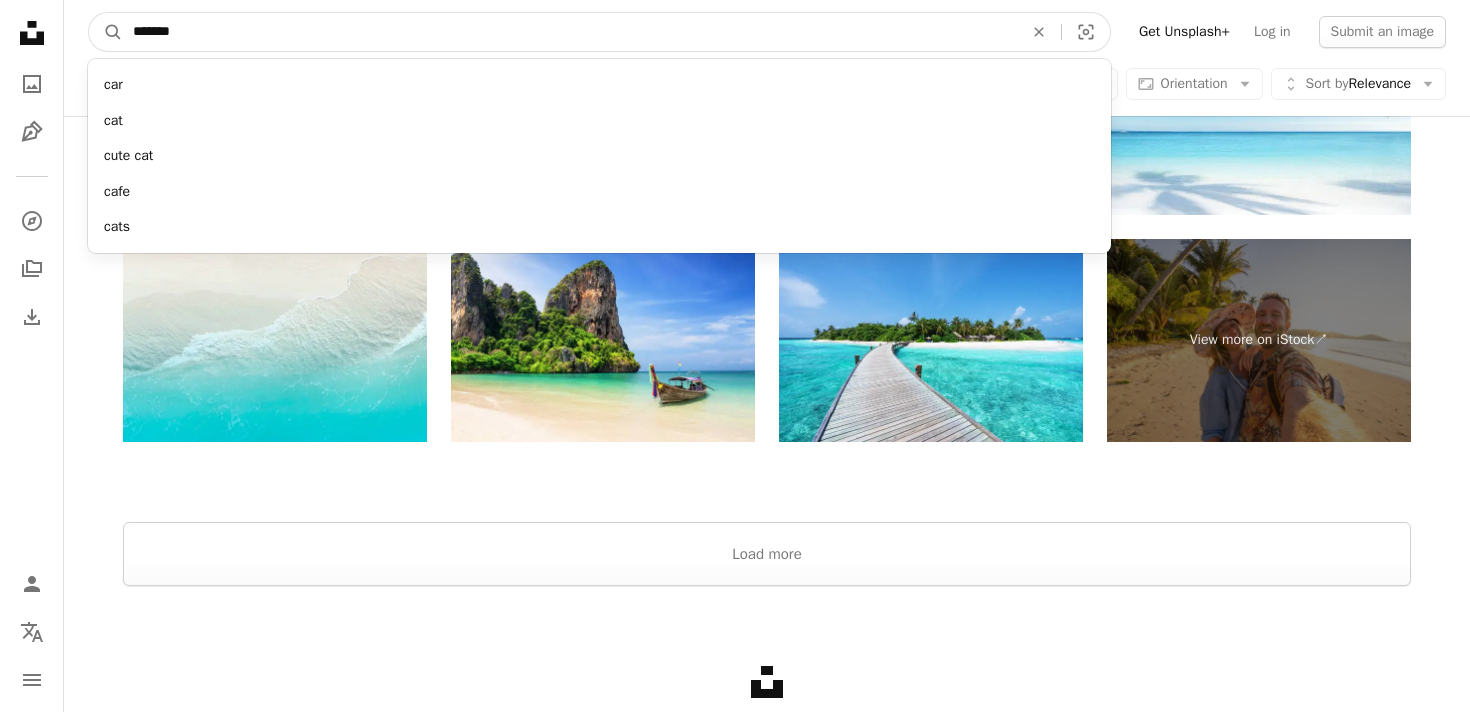 click on "A magnifying glass" at bounding box center (106, 32) 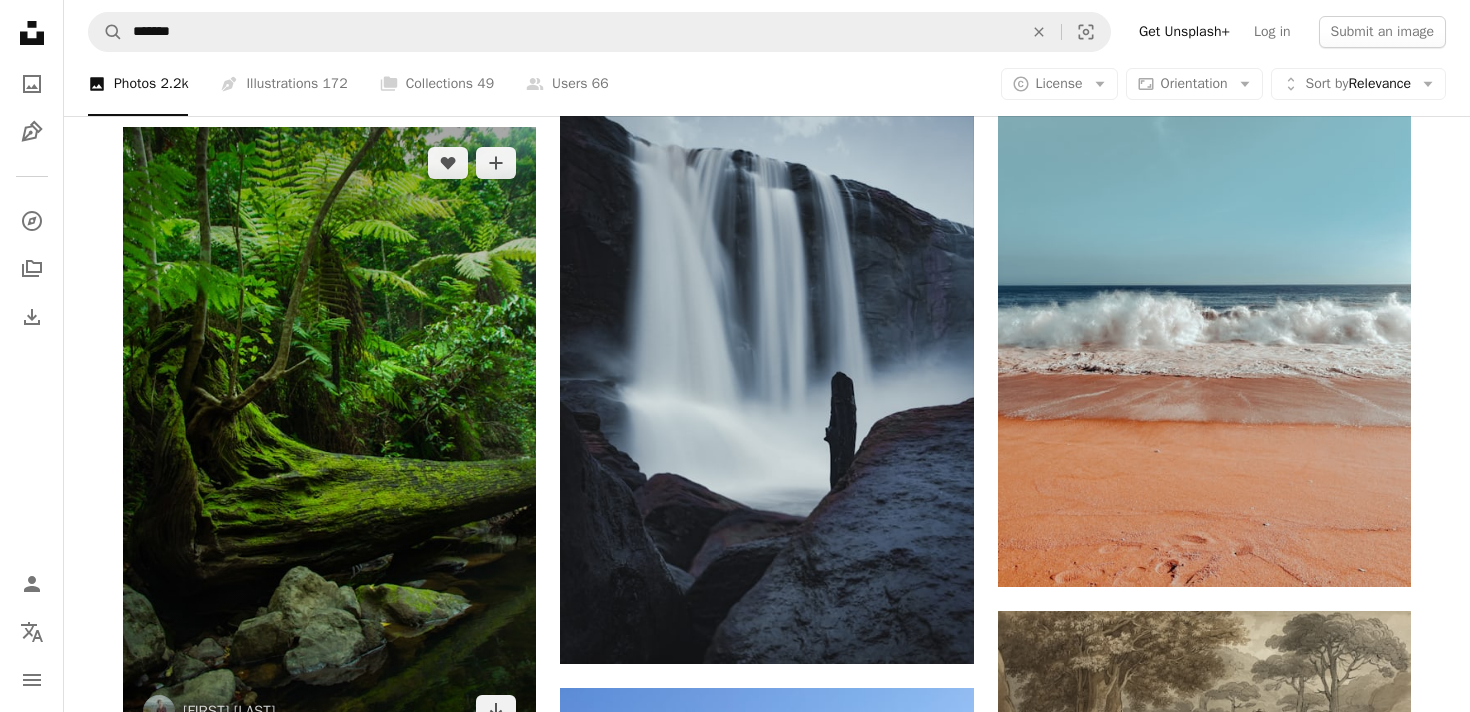 scroll, scrollTop: 783, scrollLeft: 0, axis: vertical 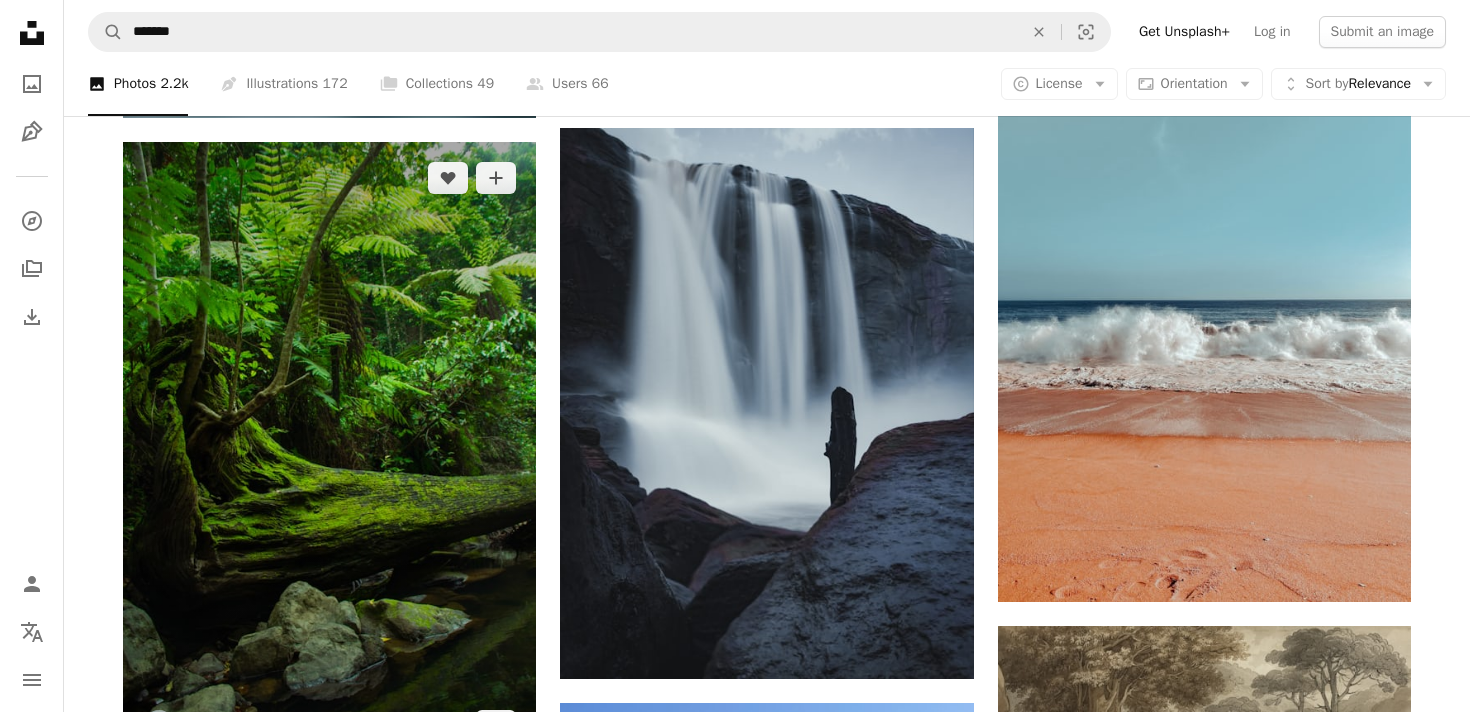 click at bounding box center [329, 452] 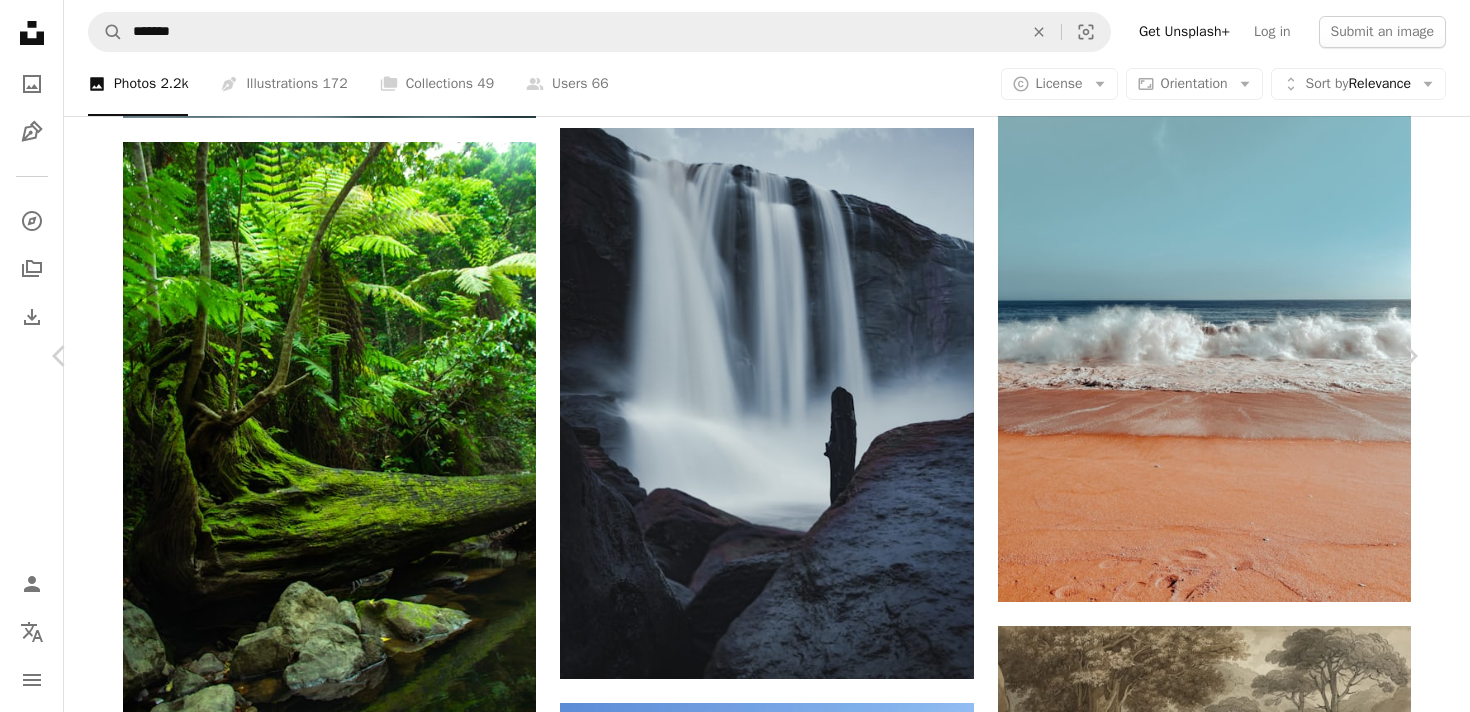 click on "Download free" at bounding box center [1221, 3908] 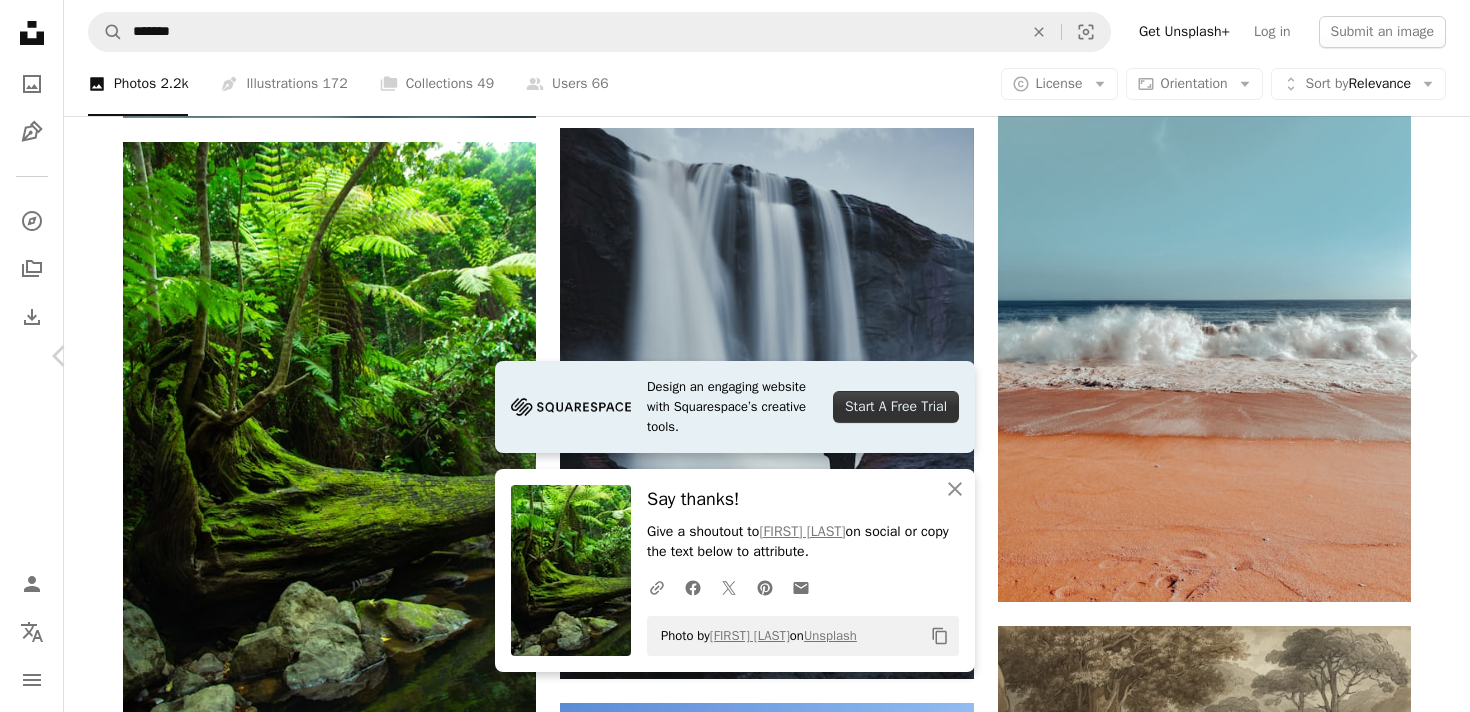 click on "Design an engaging website with Squarespace’s creative tools. Start A Free Trial An X shape Close Say thanks! Give a shoutout to  [NAME]  on social or copy the text below to attribute. A URL sharing icon (chains) Facebook icon X (formerly Twitter) icon Pinterest icon An envelope Photo by [NAME] on  Unsplash
Copy content [NAME] [LAST] A heart A plus sign Edit image   Plus sign for Unsplash+ Download free Chevron down Zoom in Views 26,481 Downloads 665 A forward-right arrow Share Info icon Info More Actions Forest A map marker [CITY], [CITY], [COUNTRY] Calendar outlined Published on  June 8, 2022 Camera Canon, EOS 60D Safety Free to use under the  Unsplash License forest [CITY] land green plant india jungle rainforest outdoors moss fern vegetation woodland grove Free images Browse premium related images on iStock  |  Save 20% with code UNSPLASH20 View more on iStock  ↗ Related images A heart A plus sign LARAM Arrow pointing down A heart For" at bounding box center [735, 4217] 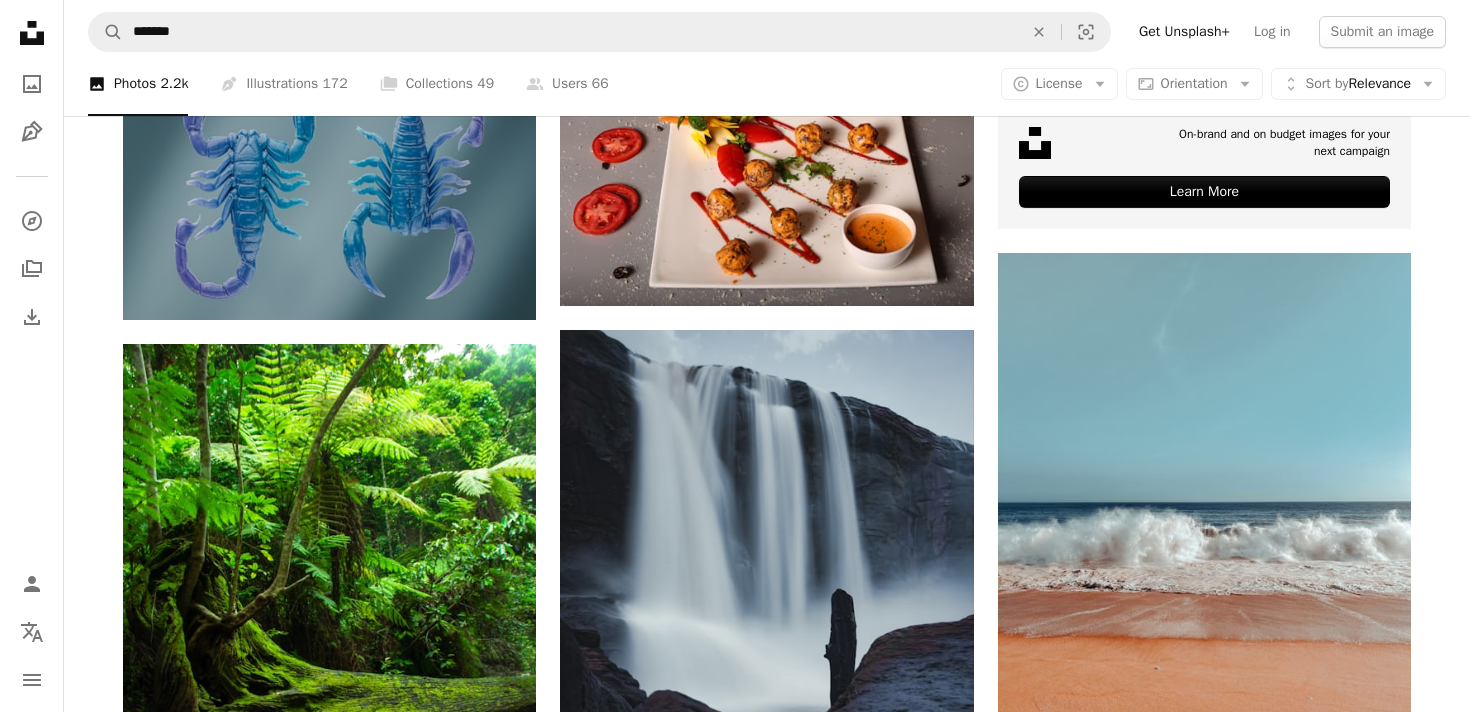 scroll, scrollTop: 585, scrollLeft: 0, axis: vertical 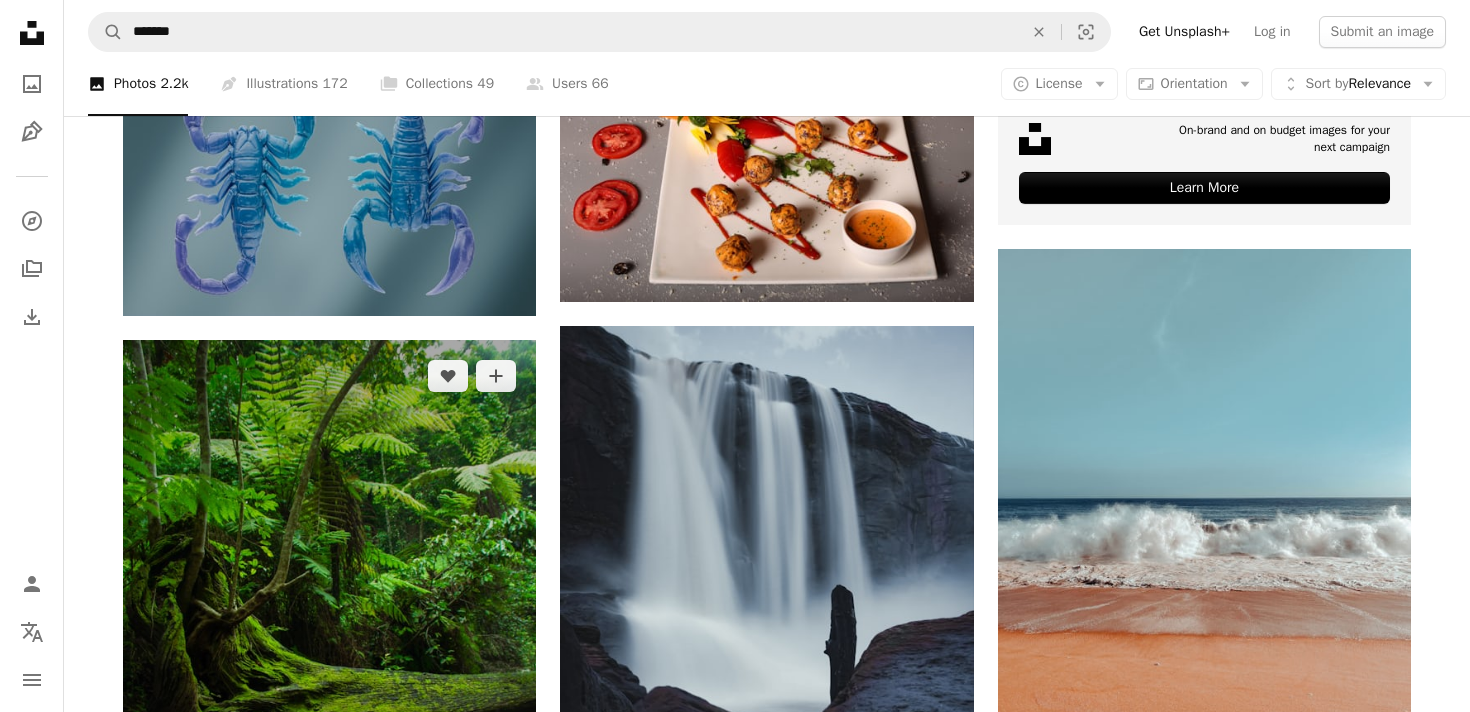 click at bounding box center (329, 650) 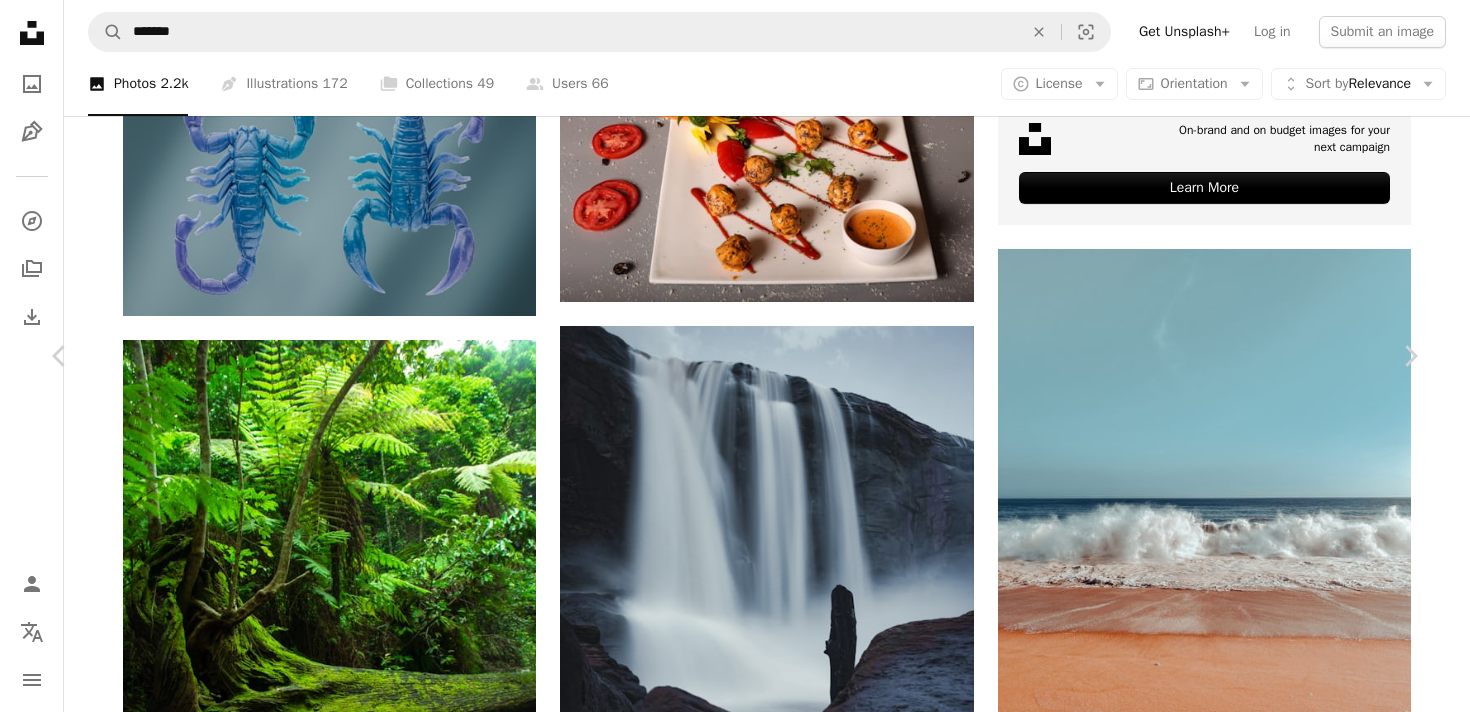 click on "Download free" at bounding box center [1221, 4106] 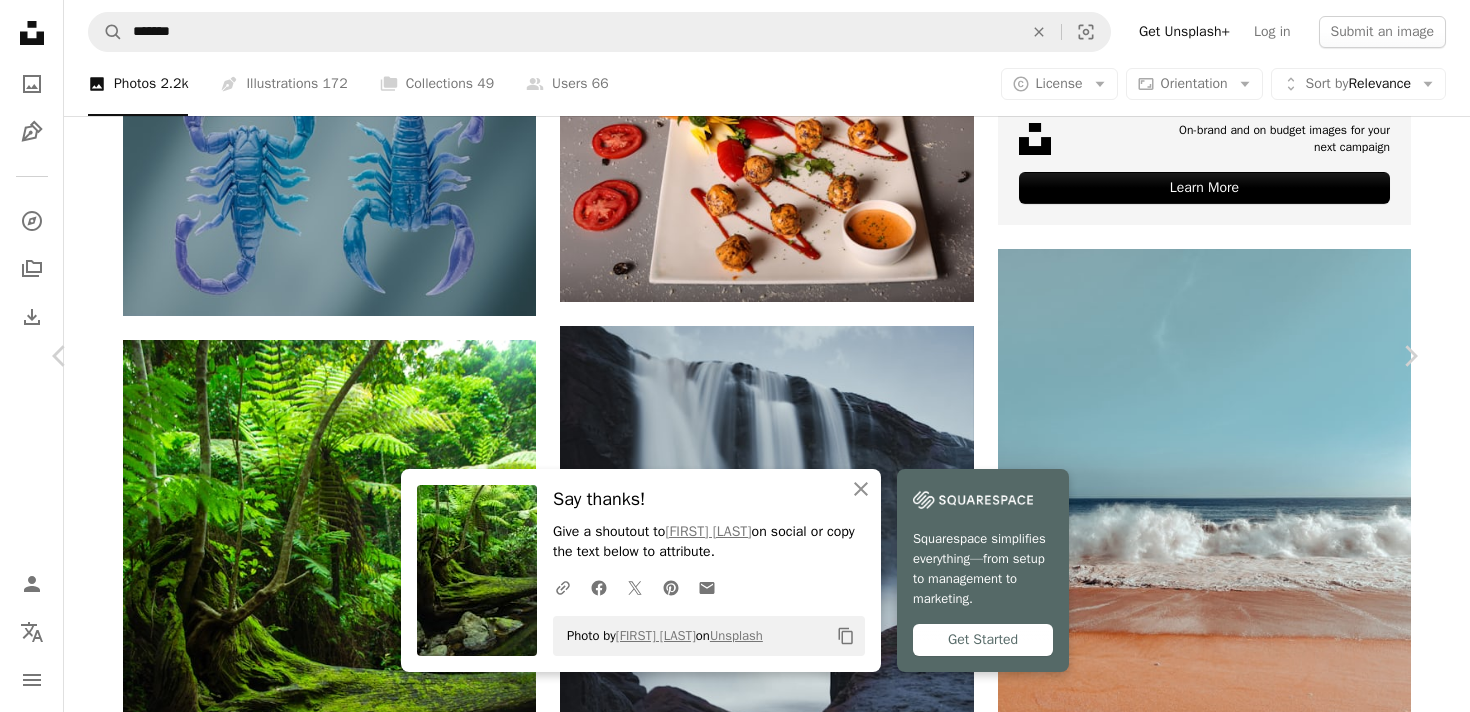 click on "Photo by [NAME] on Unsplash
Copy content [NAME] [LAST] A heart A plus sign Edit image   Plus sign for Unsplash+ Download free Chevron down Zoom in Views 26,481 Downloads 665 A forward-right arrow Share Info icon Info More Actions Forest A map marker [CITY], [CITY], [COUNTRY] Calendar outlined Published on  June 8, 2022 Camera Canon, EOS 60D Safety Free to use under the  Unsplash License forest [CITY] land green plant india jungle rainforest outdoors moss fern vegetation woodland grove Free images Browse premium related images on iStock  |  Save 20% with code UNSPLASH20 View more on iStock  ↗ Related images A heart A plus sign LARAM Arrow pointing down A heart" at bounding box center (735, 4415) 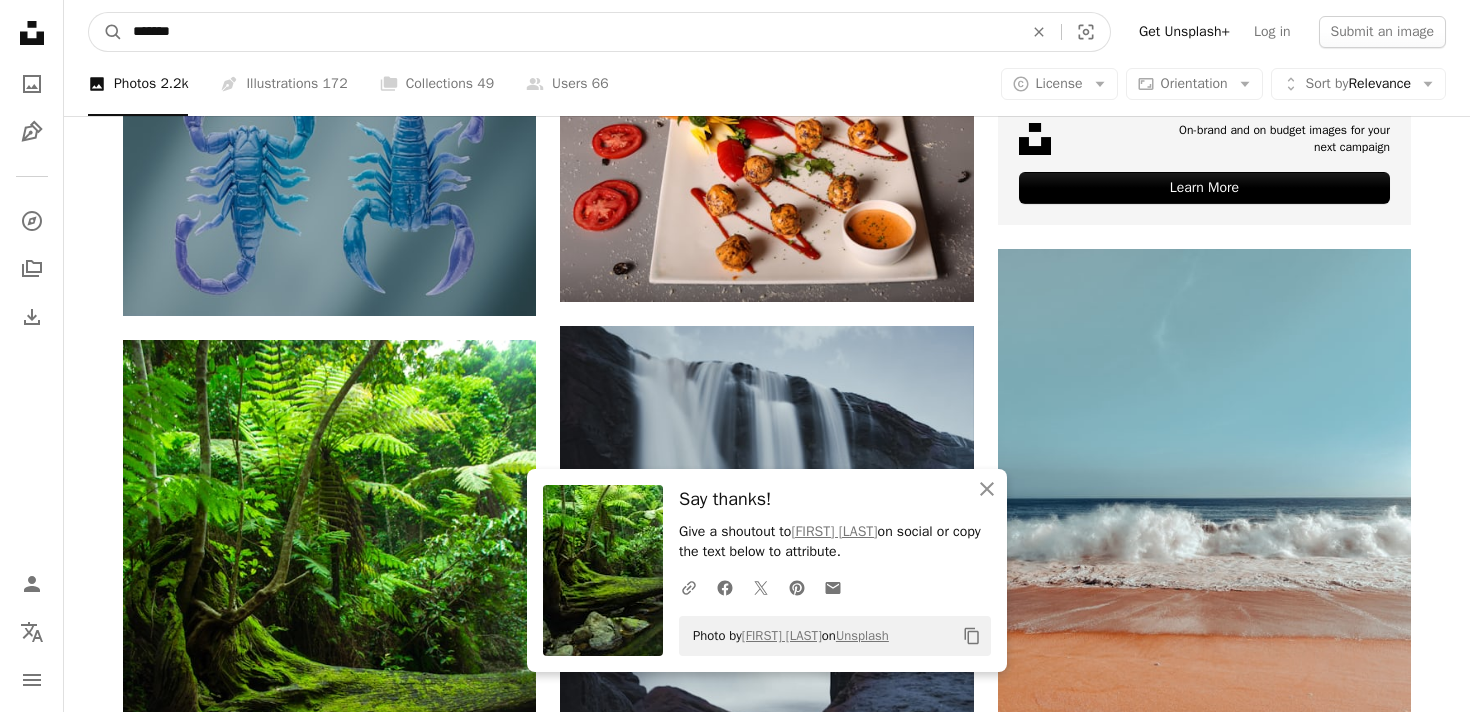 click on "*******" at bounding box center (570, 32) 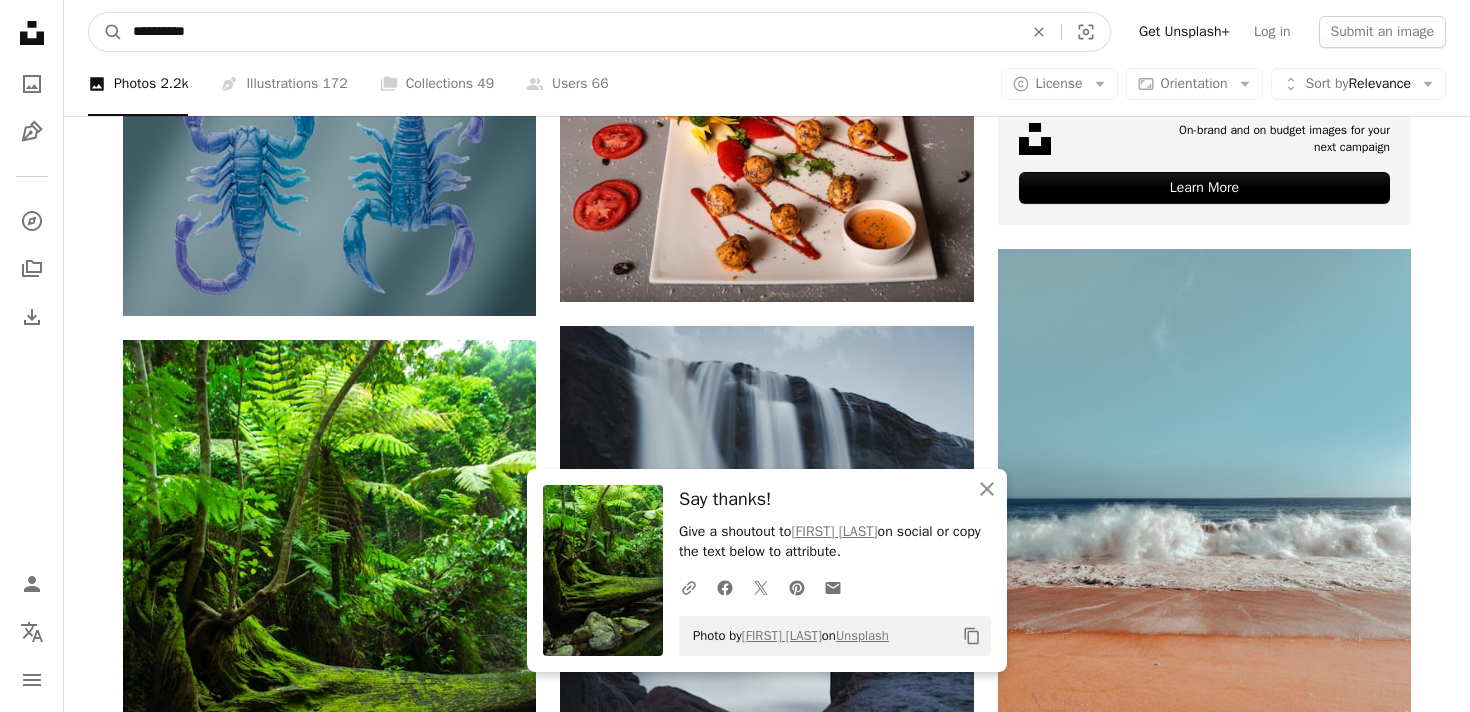 type on "**********" 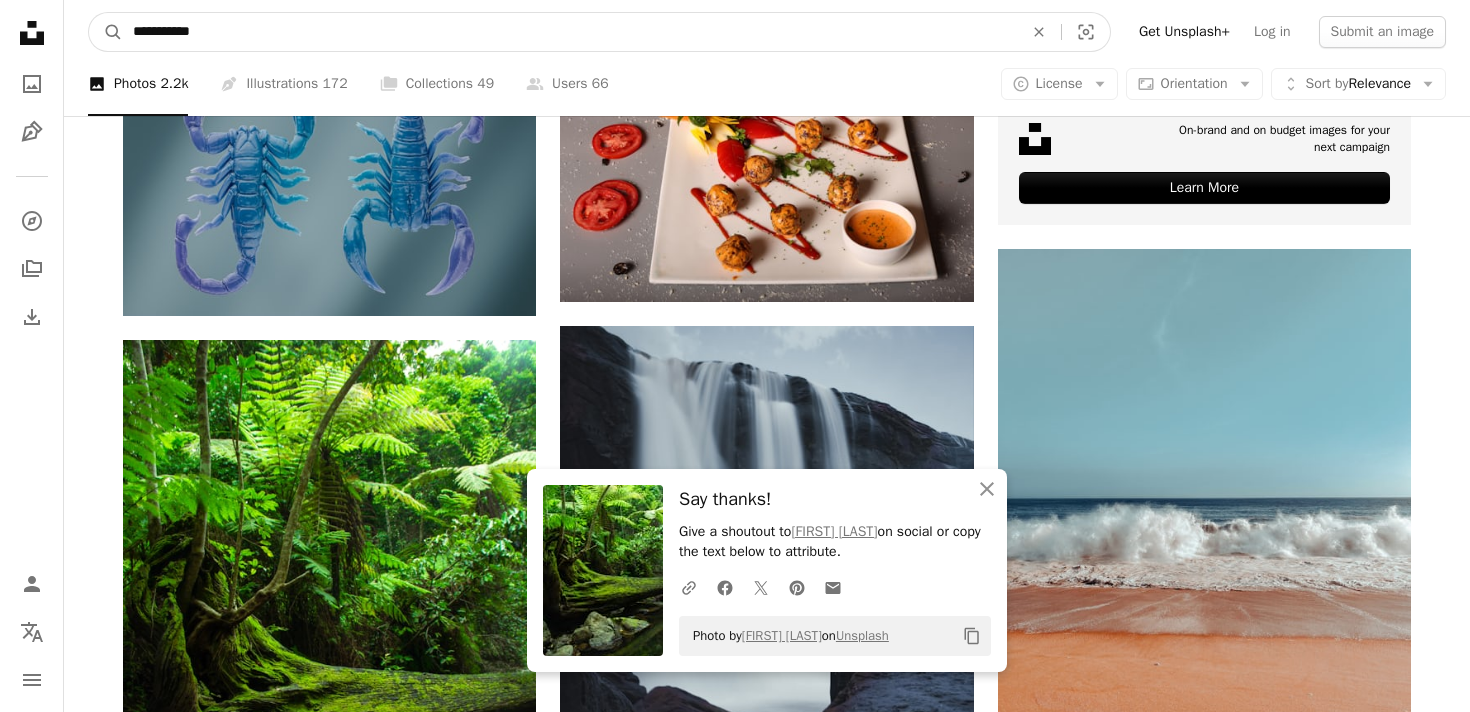 click on "A magnifying glass" at bounding box center (106, 32) 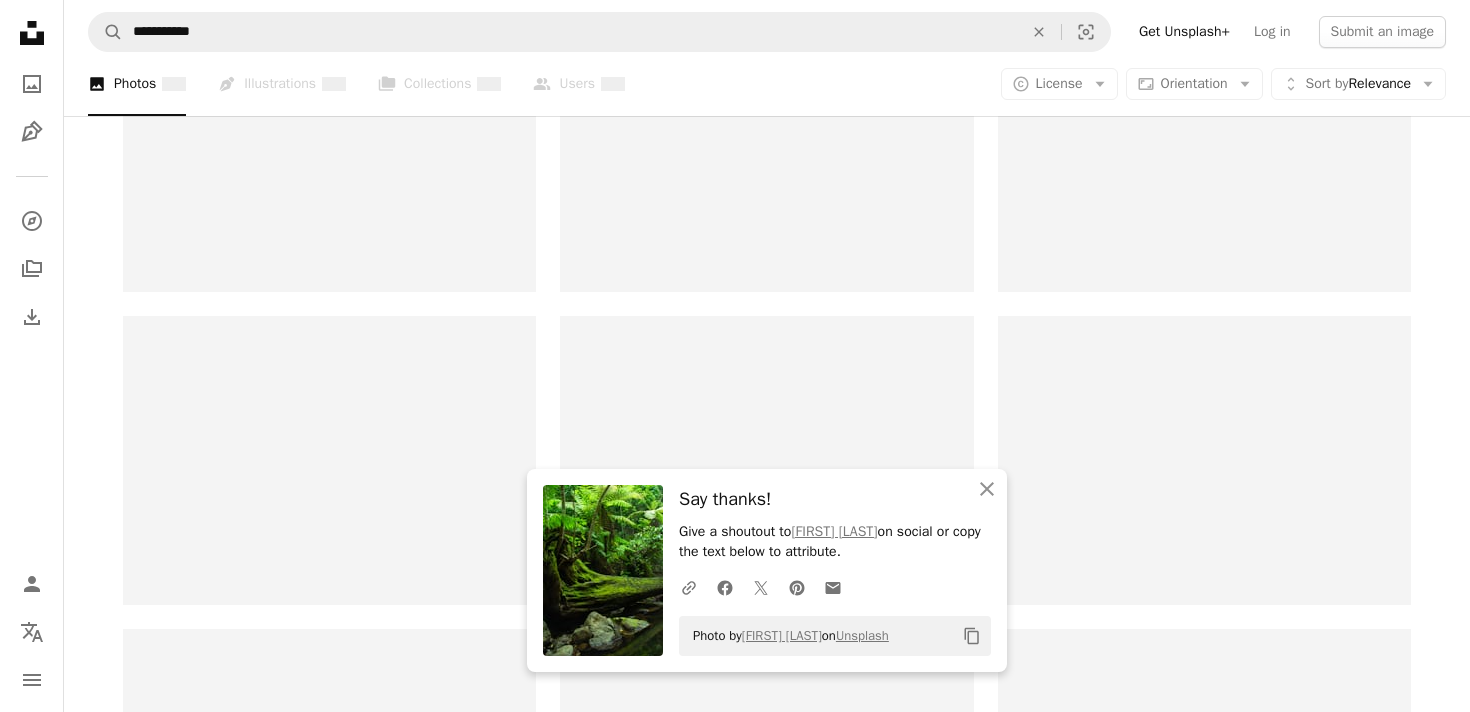 scroll, scrollTop: 0, scrollLeft: 0, axis: both 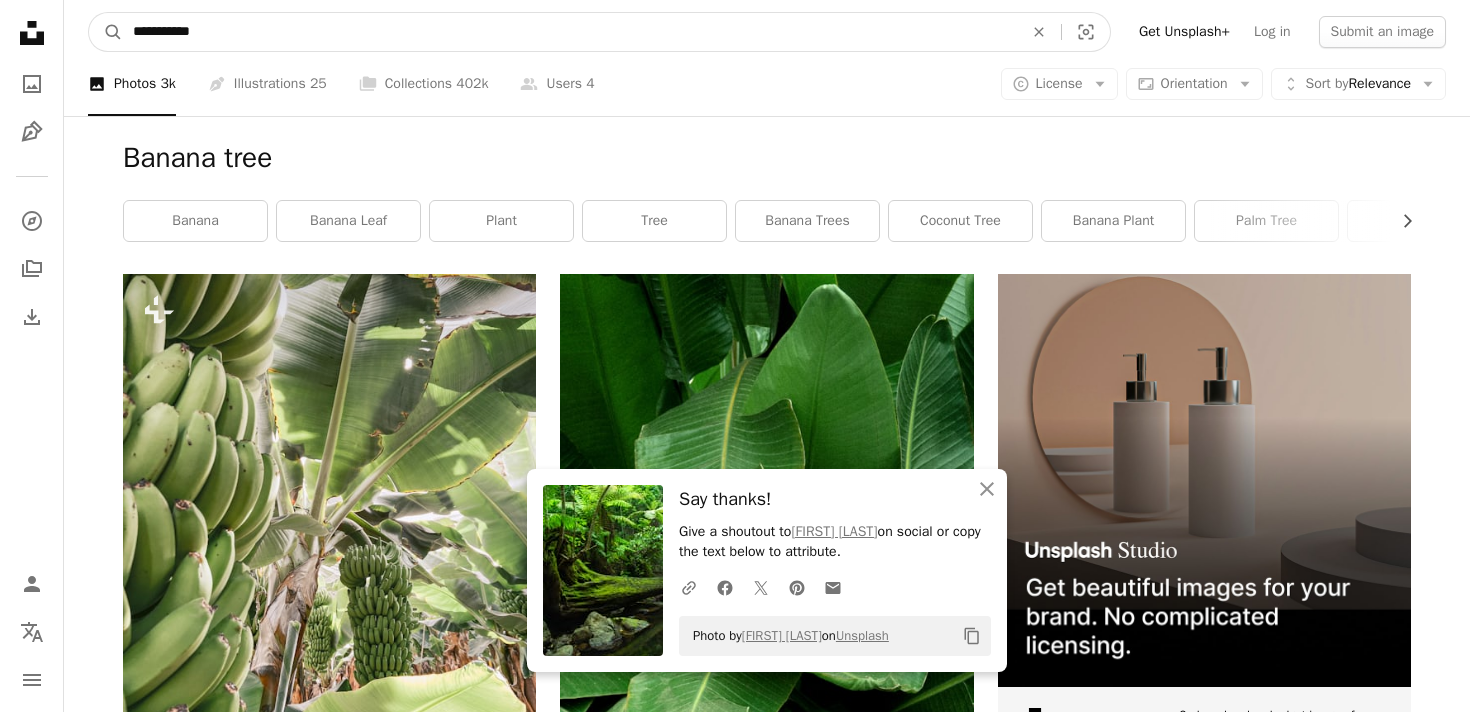 click on "**********" at bounding box center (570, 32) 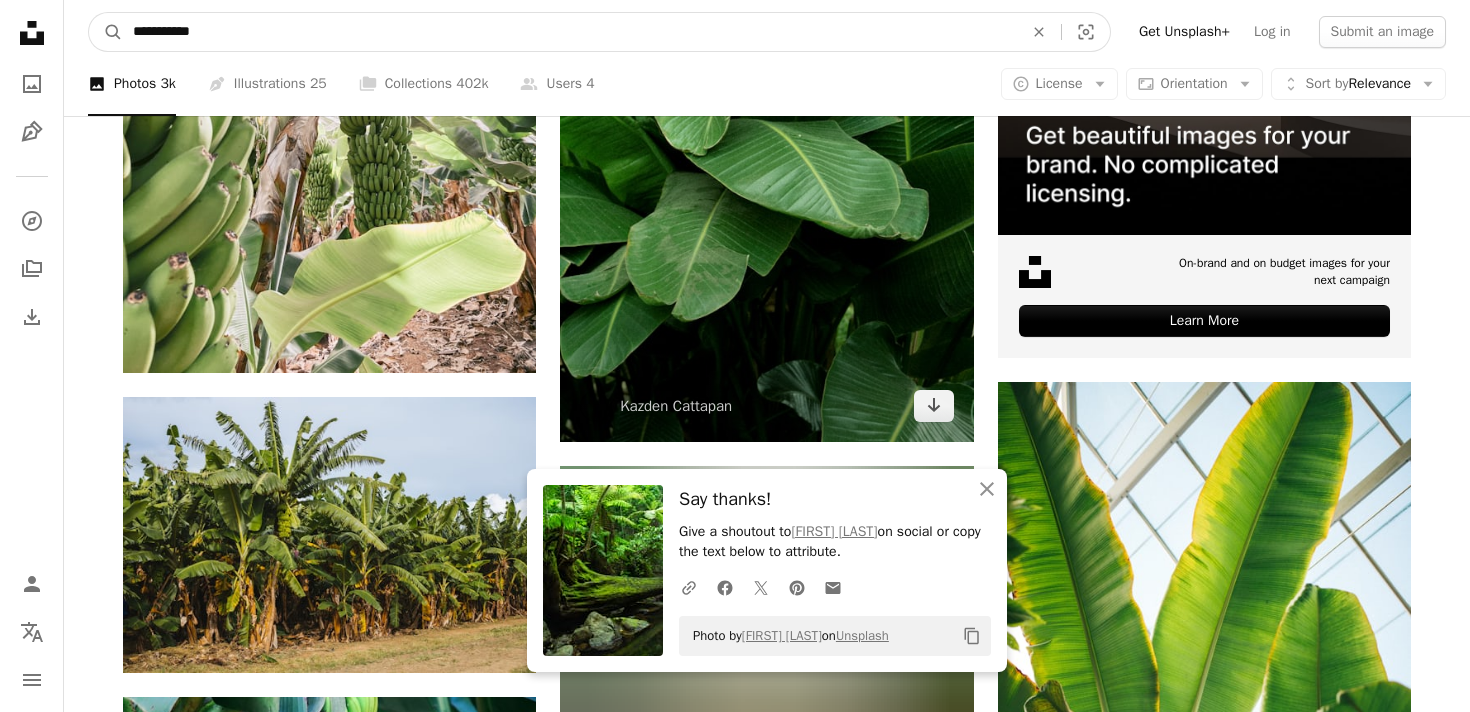 scroll, scrollTop: 455, scrollLeft: 0, axis: vertical 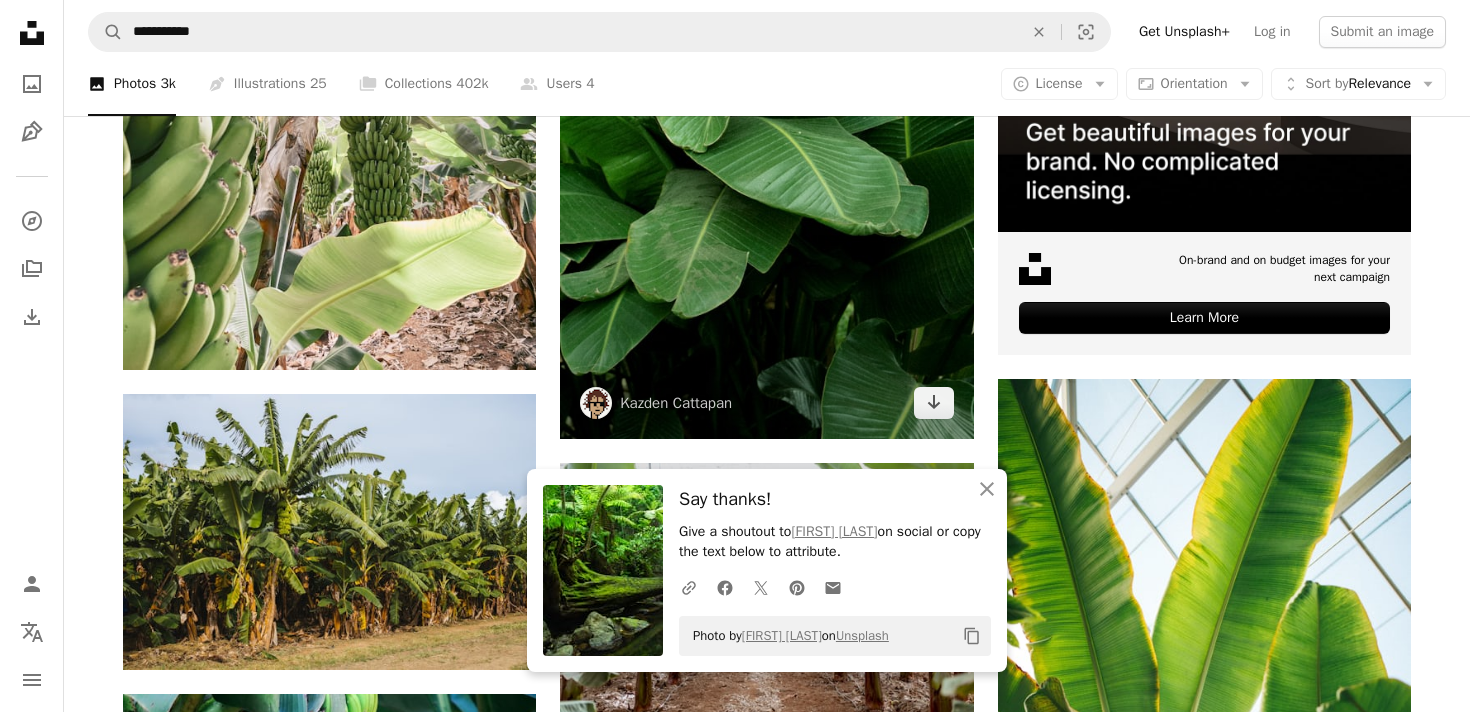 click at bounding box center [766, 129] 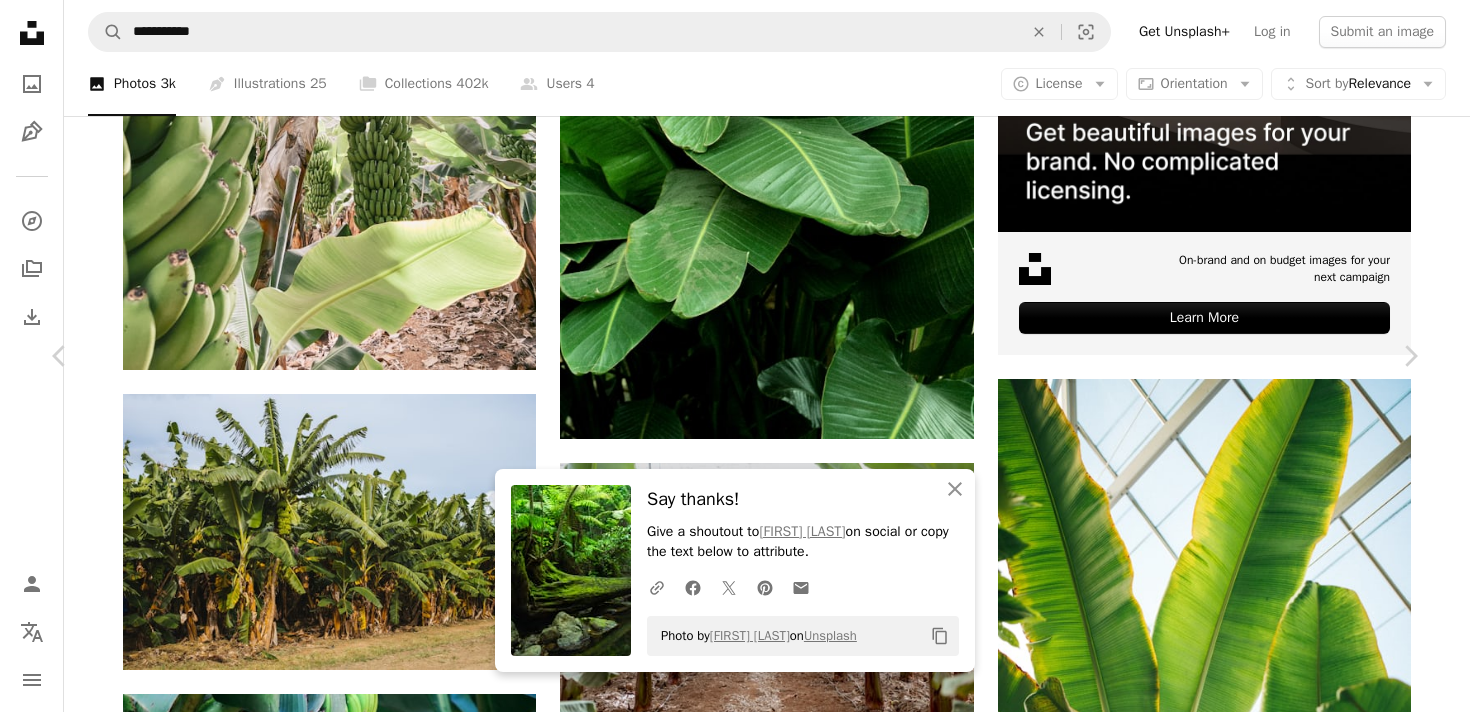 click on "Download free" at bounding box center [1221, 4470] 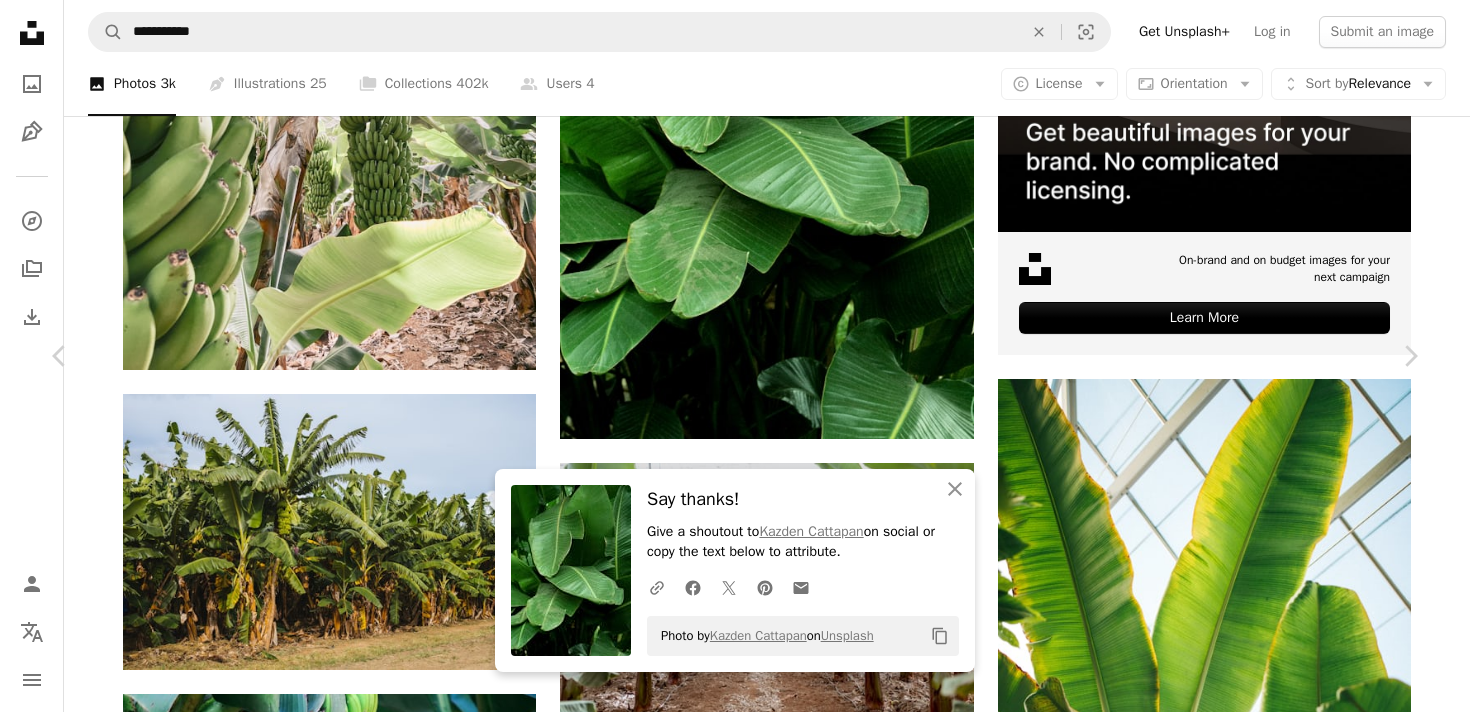click on "Say thanks! Give a shoutout to  [NAME]  on social or copy the text below to attribute. A URL sharing icon (chains) Facebook icon X (formerly Twitter) icon Pinterest icon An envelope Photo by [NAME] on  Unsplash
Copy content [NAME] [LAST] A heart A plus sign Edit image   Plus sign for Unsplash+ Download free Chevron down Zoom in Views 1,488,453 Downloads 22,412 A forward-right arrow Share Info icon Info More Actions Calendar outlined Published on  March 3, 2019 Camera SONY, ILCE-6300 Safety Free to use under the  Unsplash License wallpaper plant plants leaf jungle tropical plant wallpaper banana tree leafs plant background tropical plant tree leaf tropical jungle jungle plant flower green blossom Free stock photos Browse premium related images on iStock  |  Save 20% with code UNSPLASH20 View more on iStock  ↗ Related images A heart A plus sign Wengang Zhai Available for hire A checkmark inside of a circle A heart" at bounding box center (735, 4779) 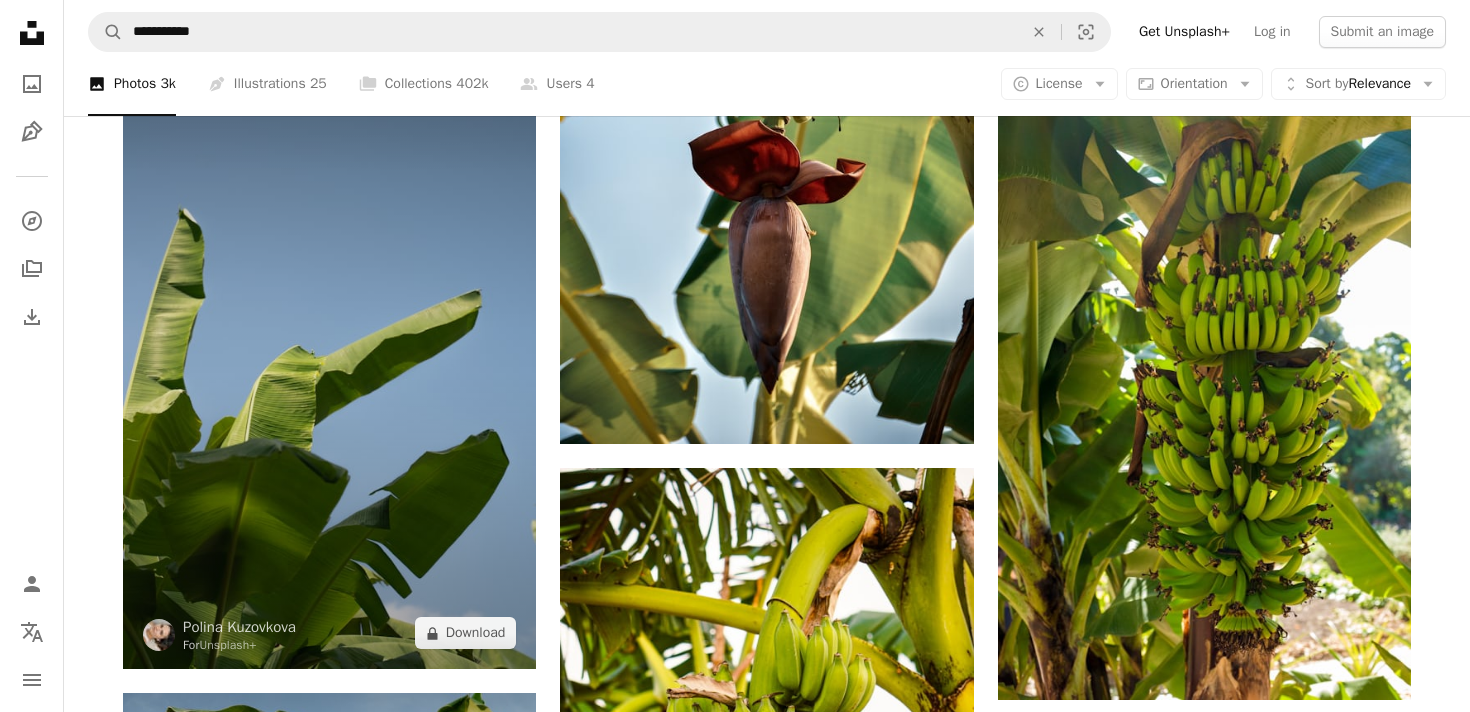 scroll, scrollTop: 1307, scrollLeft: 0, axis: vertical 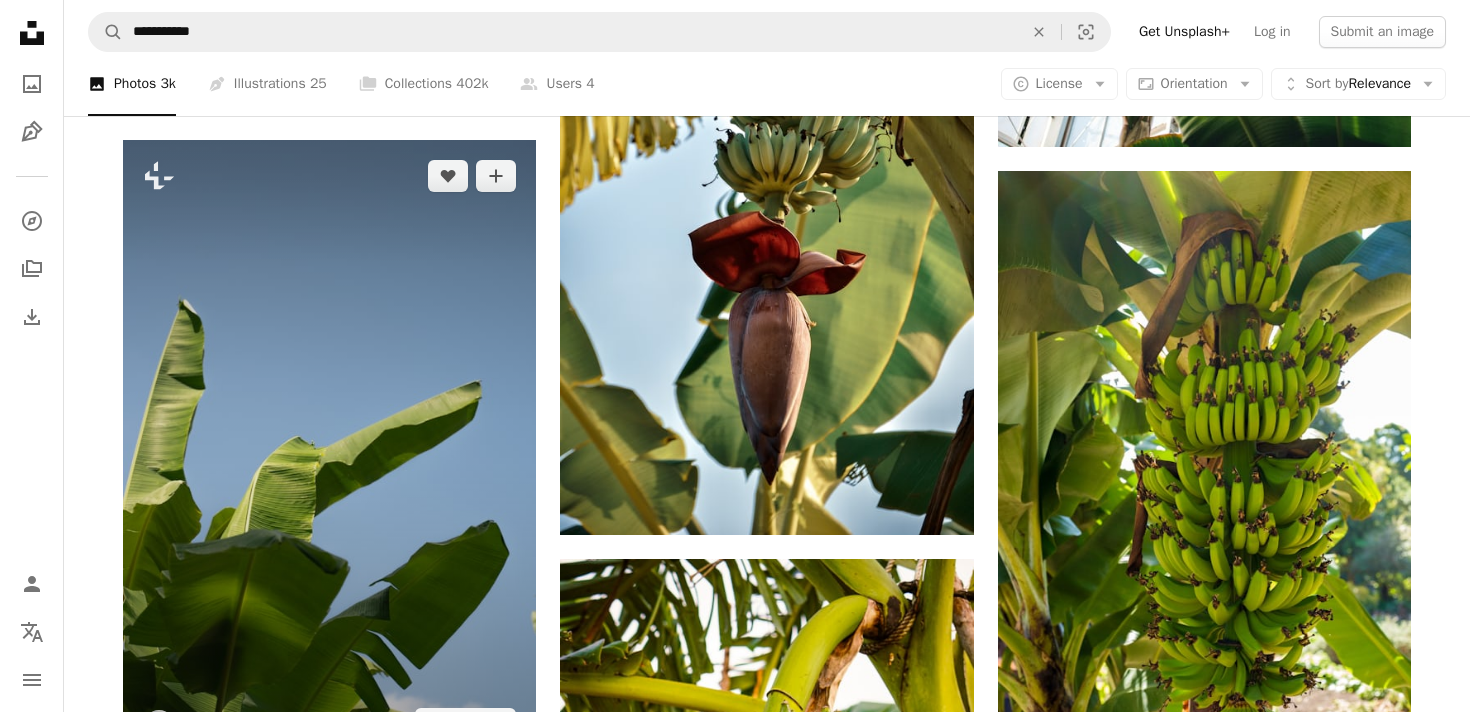 click at bounding box center [329, 450] 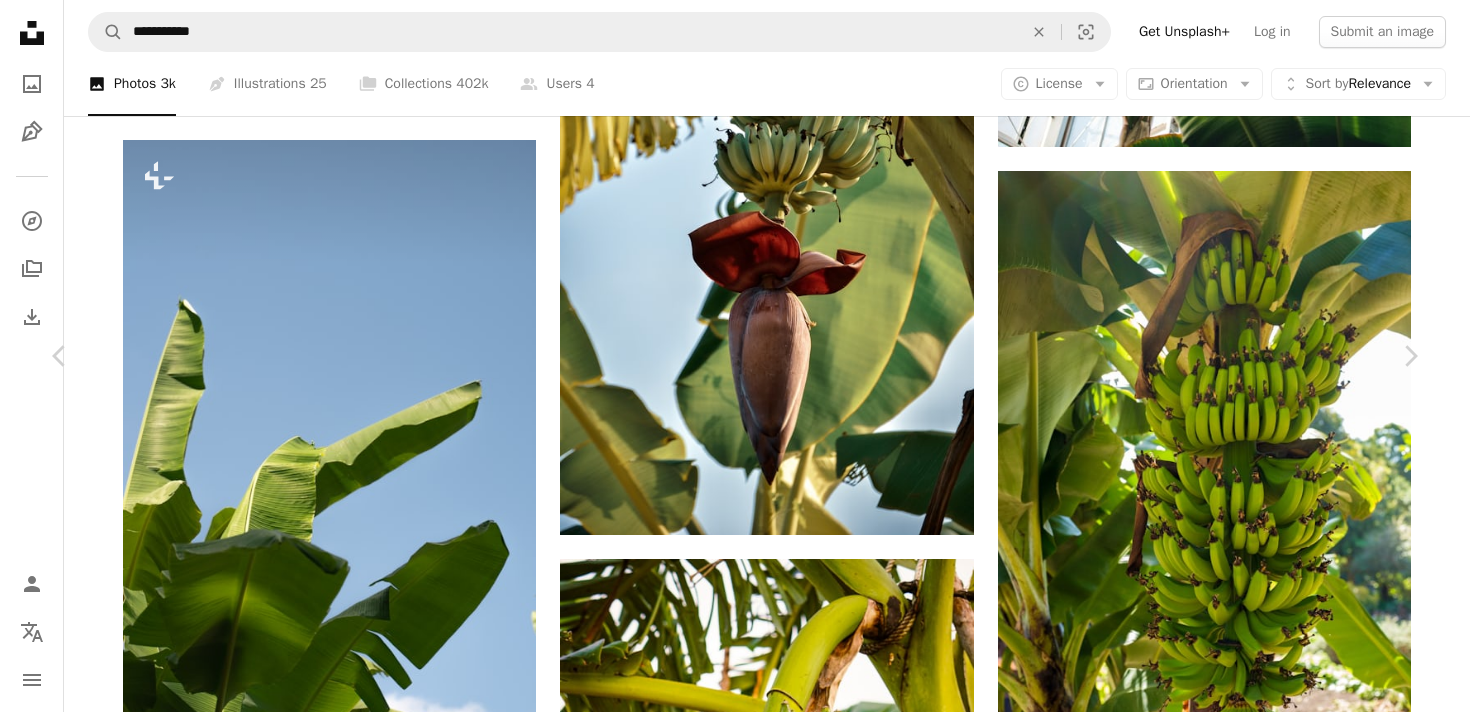 click on "[FIRST] [LAST]" at bounding box center (735, 3927) 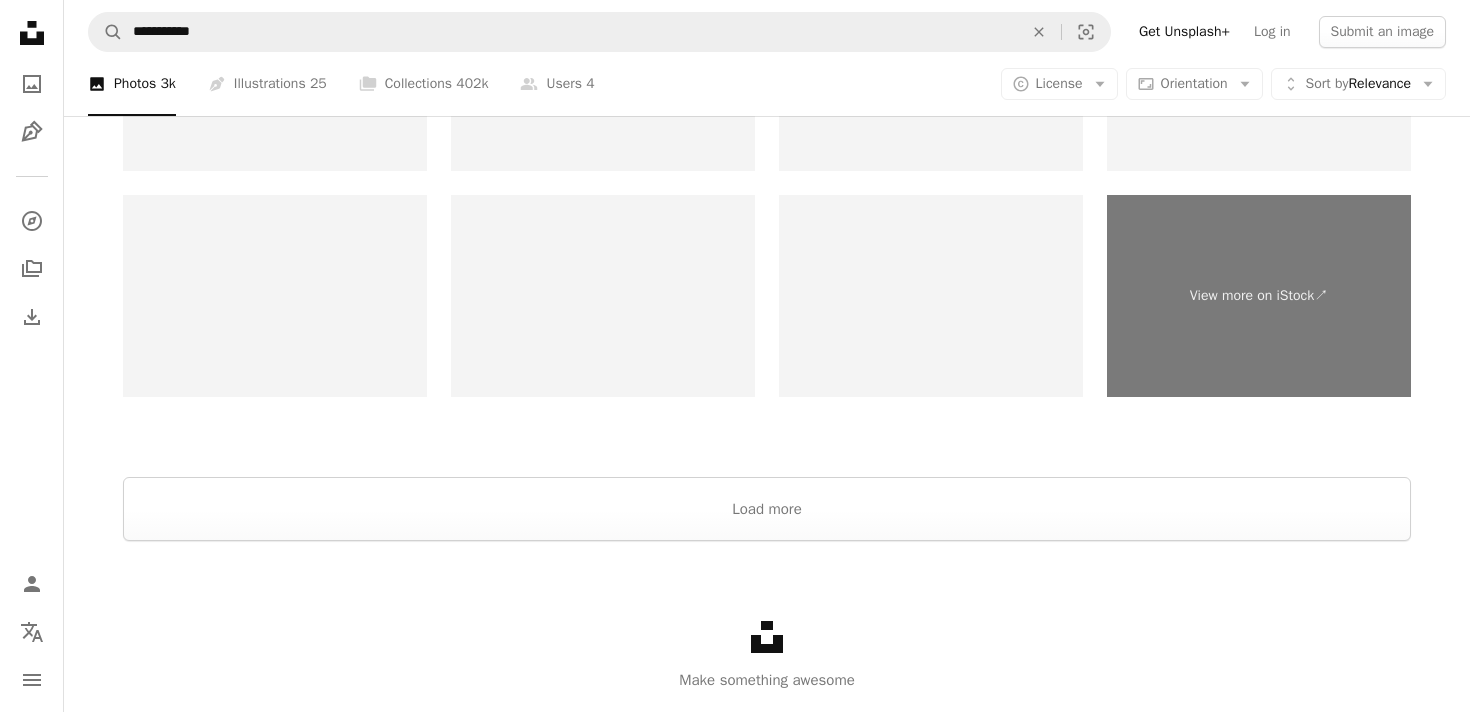 scroll, scrollTop: 4122, scrollLeft: 0, axis: vertical 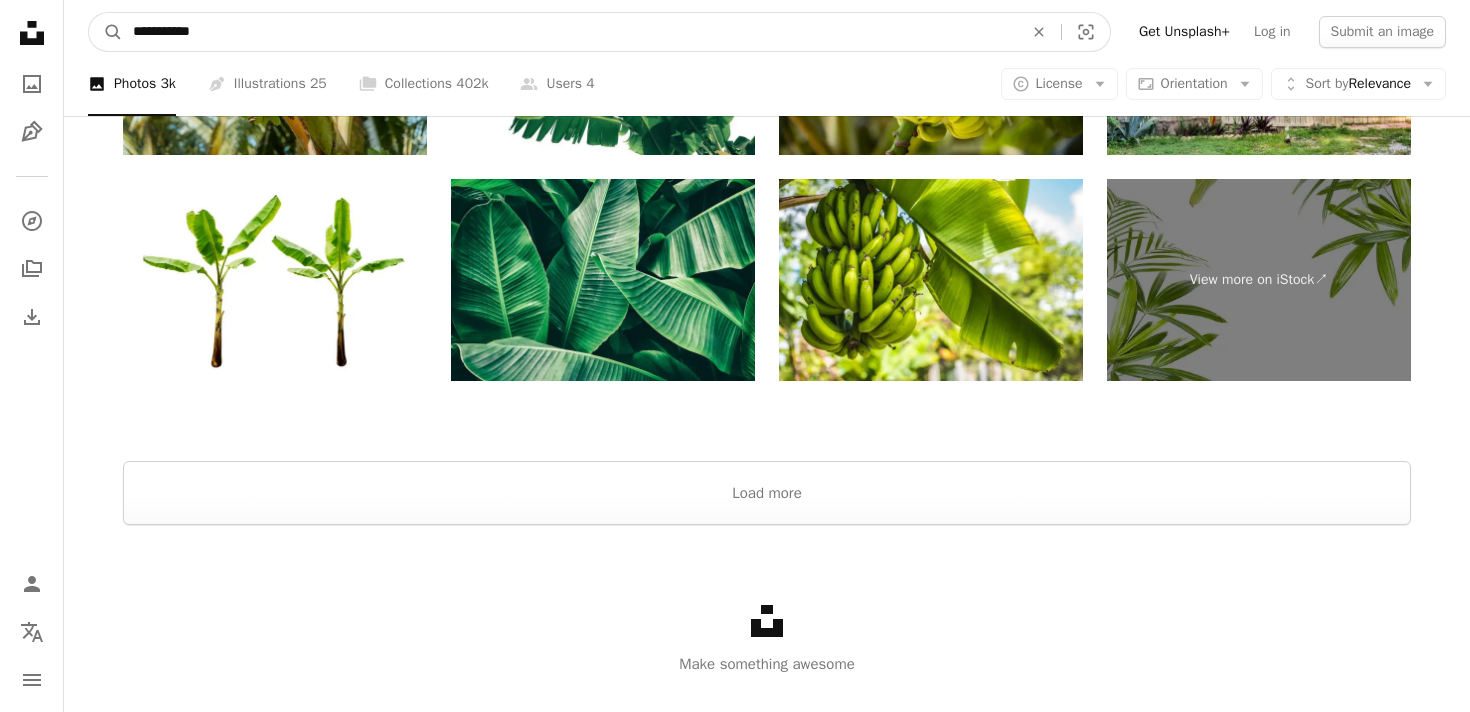 click on "**********" at bounding box center (570, 32) 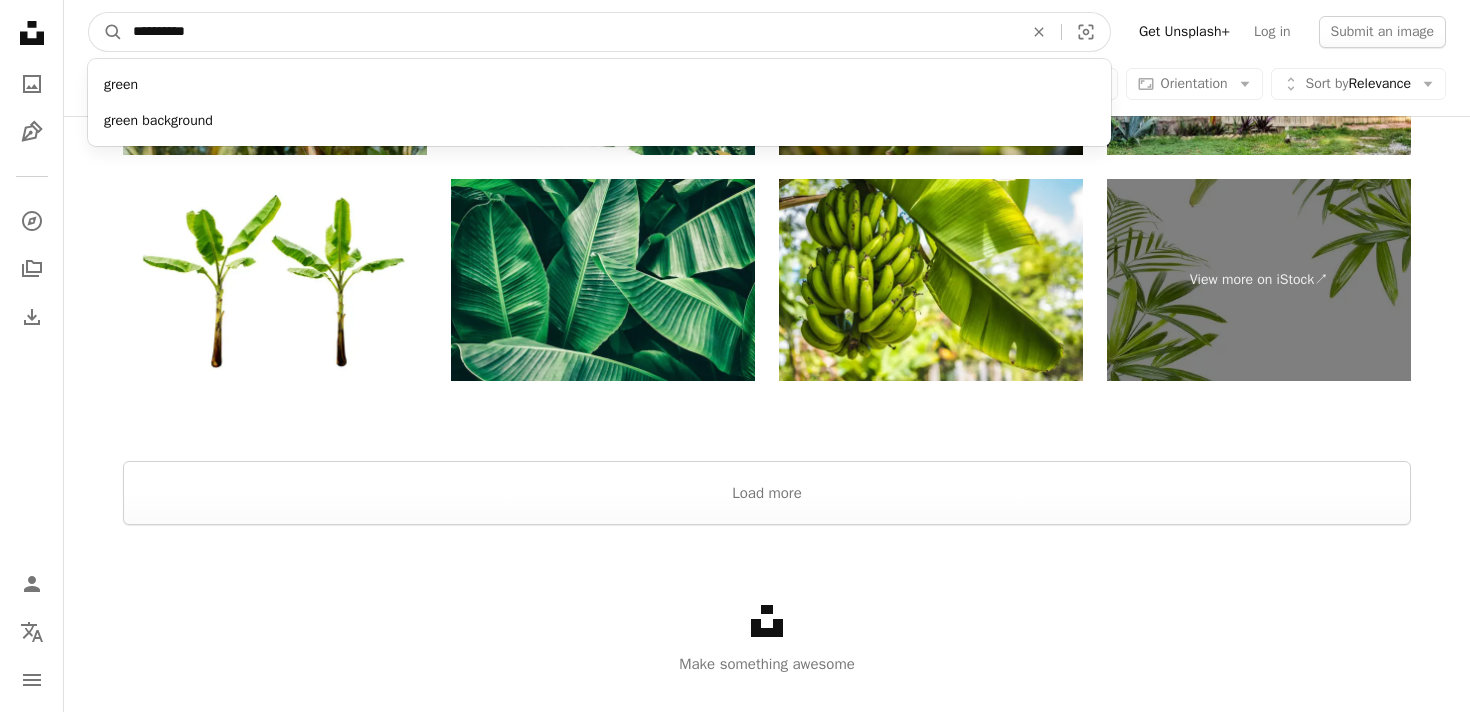 type on "**********" 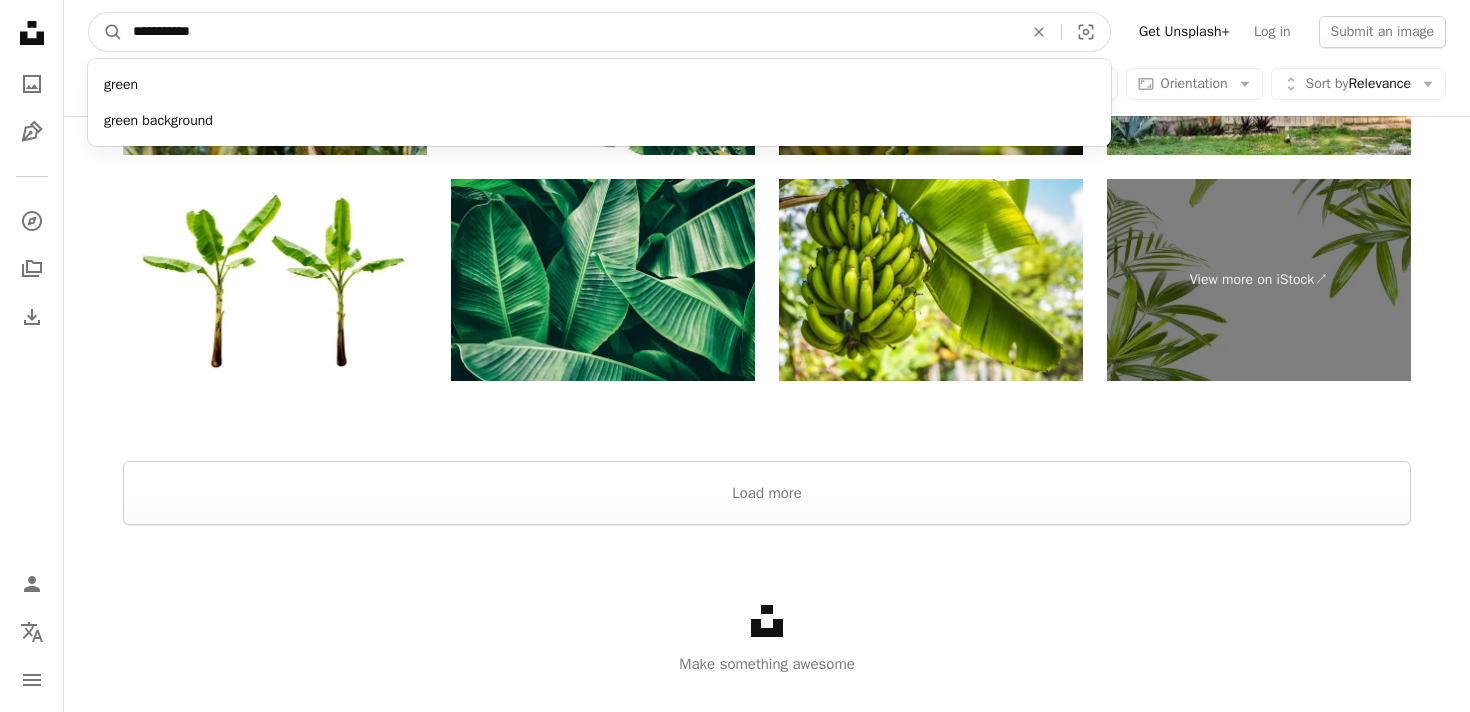 click on "A magnifying glass" at bounding box center (106, 32) 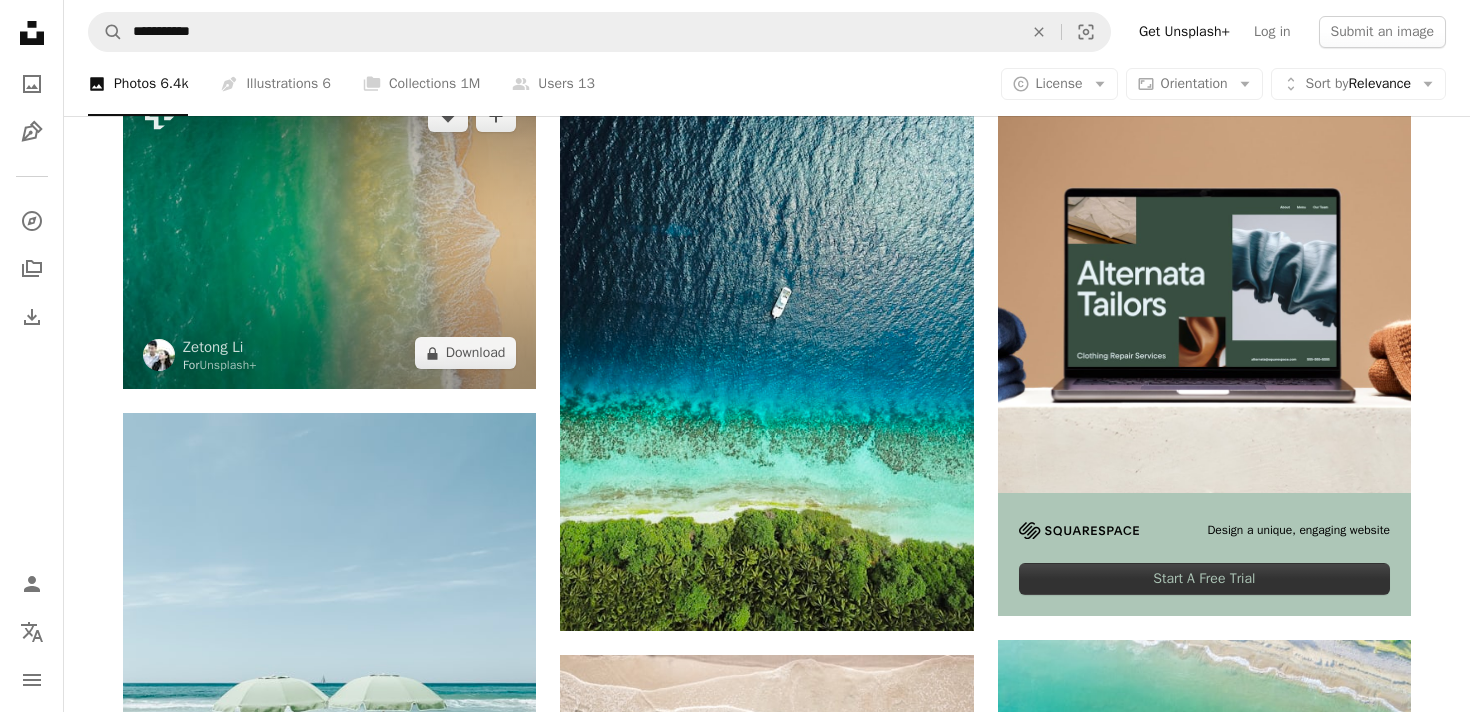 scroll, scrollTop: 137, scrollLeft: 0, axis: vertical 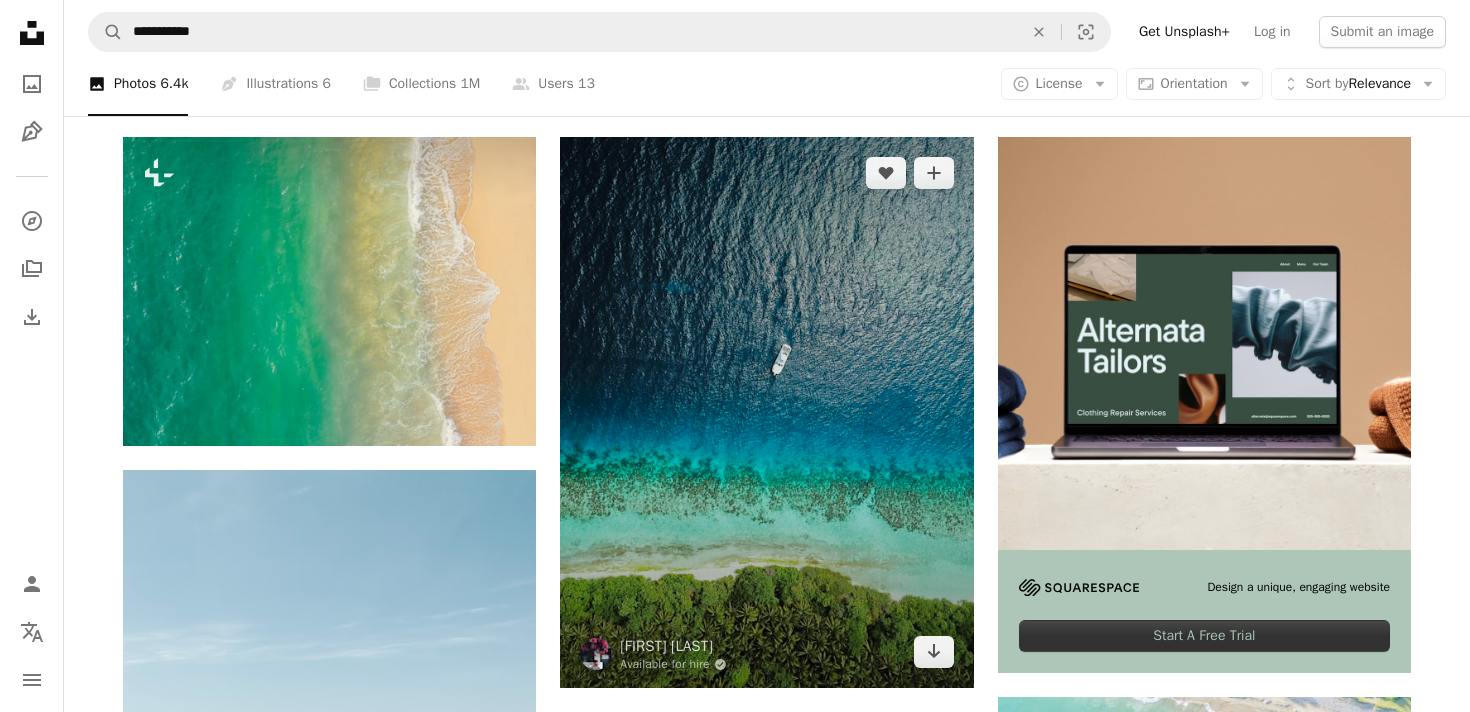 click at bounding box center [766, 412] 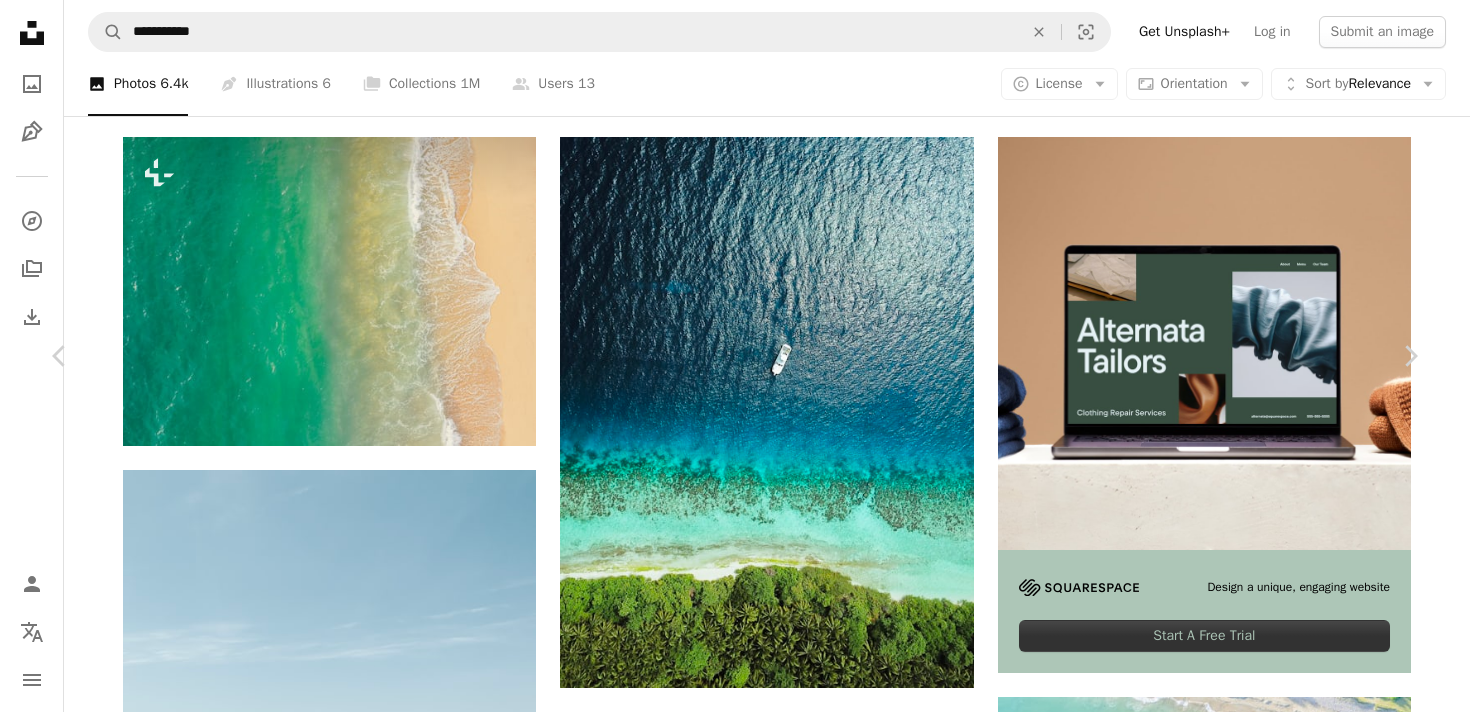 click on "Download free" at bounding box center [1221, 4664] 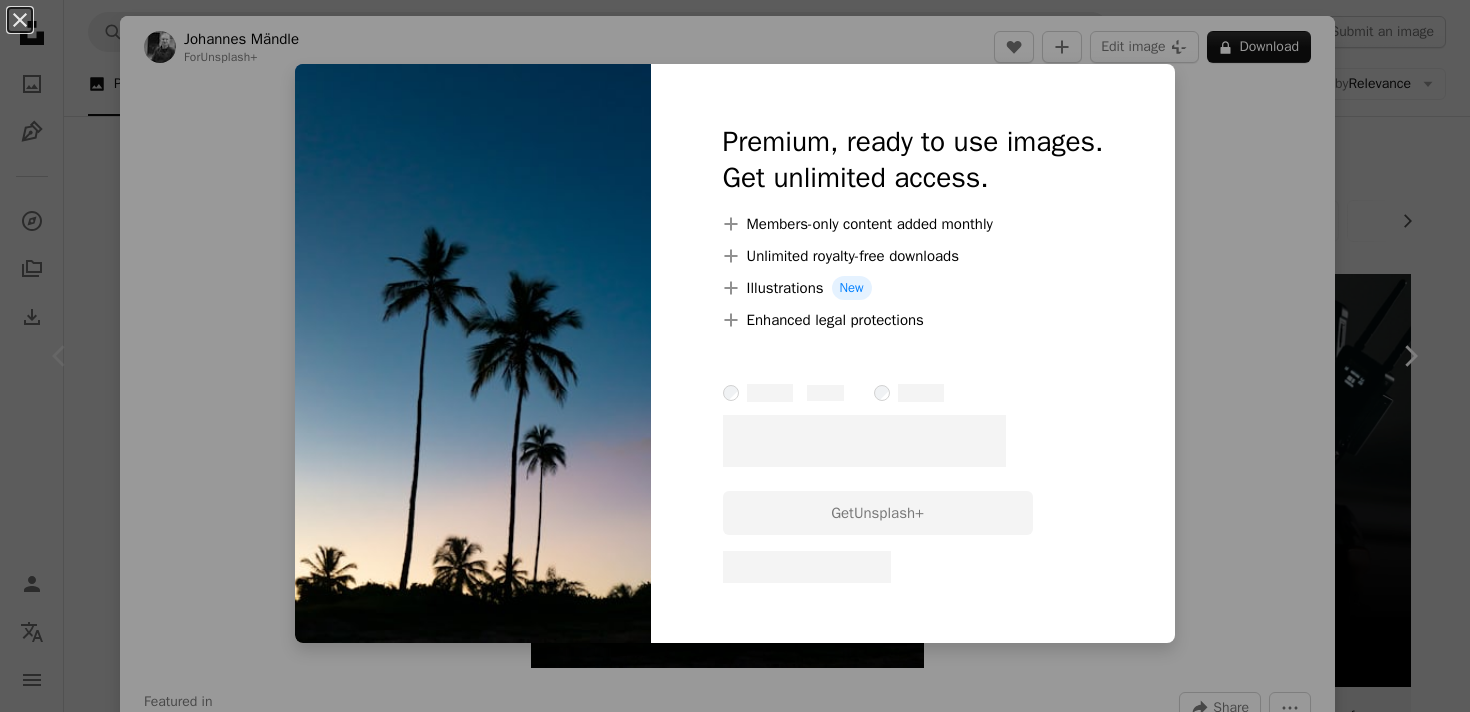 scroll, scrollTop: 167, scrollLeft: 0, axis: vertical 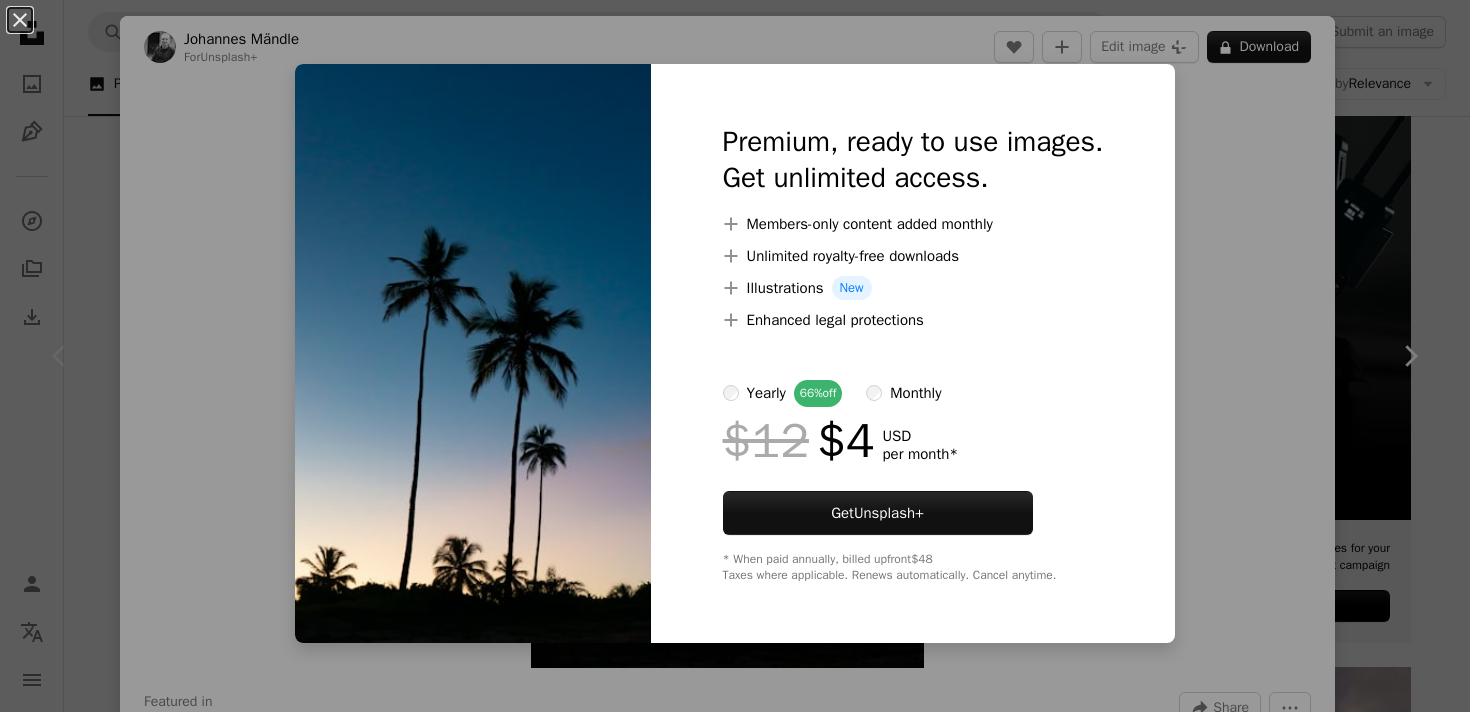 click on "An X shape Premium, ready to use images. Get unlimited access. A plus sign Members-only content added monthly A plus sign Unlimited royalty-free downloads A plus sign Illustrations  New A plus sign Enhanced legal protections yearly 66%  off monthly $12   $4 USD per month * Get  Unsplash+ * When paid annually, billed upfront  $48 Taxes where applicable. Renews automatically. Cancel anytime." at bounding box center [735, 356] 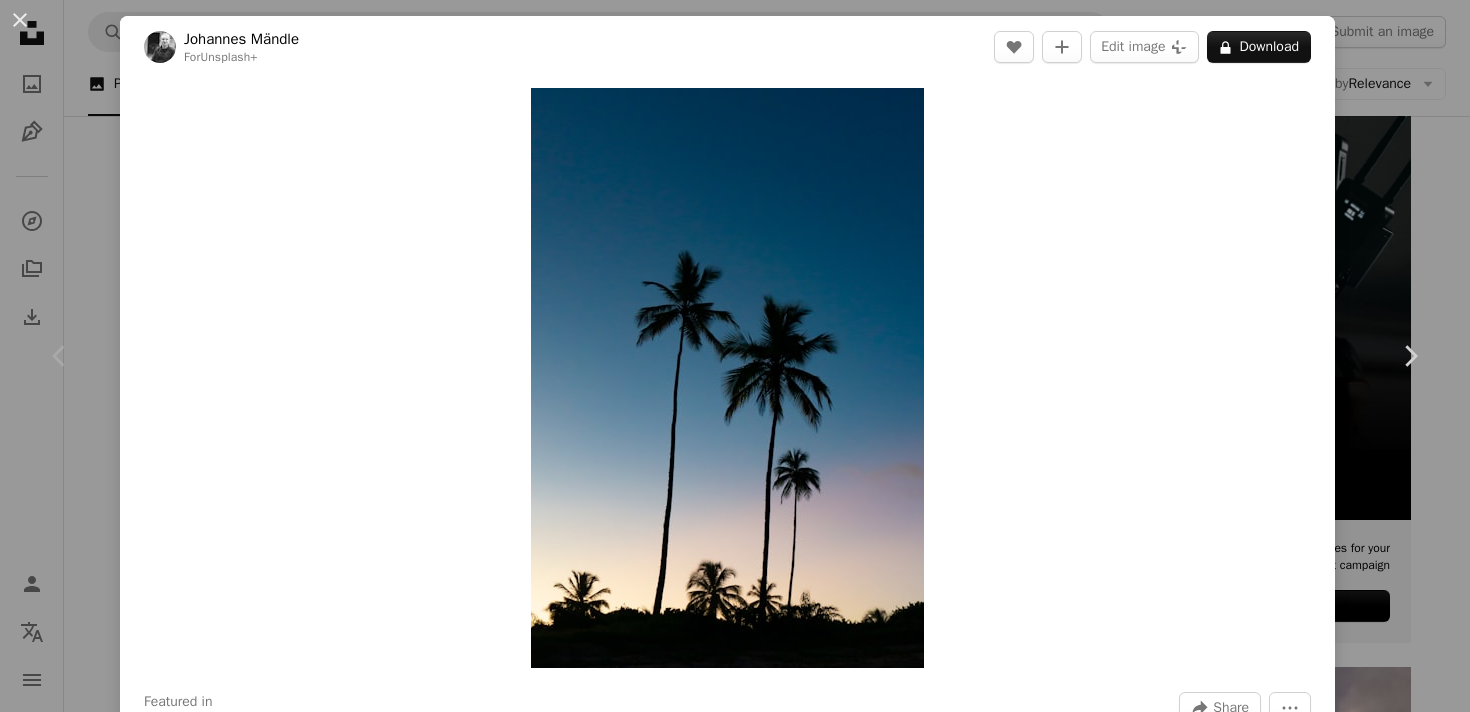 click on "An X shape Chevron left Chevron right Johannes Mändle For  Unsplash+ A heart A plus sign Edit image   Plus sign for Unsplash+ A lock   Download Zoom in Featured in Photos A forward-right arrow Share More Actions A map marker Bahia, Brazil Calendar outlined Published on  April 20, 2023 Safety Licensed under the  Unsplash+ License abstract sunset summer sun nature background color background holiday vacation silhouette palm tree sky background palm trees palm palms palm trees beach palm tree background sunset color brazil bahia Free pictures From this series Plus sign for Unsplash+ Plus sign for Unsplash+ Related images Plus sign for Unsplash+ A heart A plus sign SJ Objio For  Unsplash+ A lock   Download Plus sign for Unsplash+ A heart A plus sign SJ Objio For  Unsplash+ A lock   Download Plus sign for Unsplash+ A heart A plus sign Polina Kuzovkova For  Unsplash+ A lock   Download Plus sign for Unsplash+ A heart A plus sign SJ Objio For  Unsplash+ A lock   Download Plus sign for Unsplash+ A heart A plus sign" at bounding box center [735, 356] 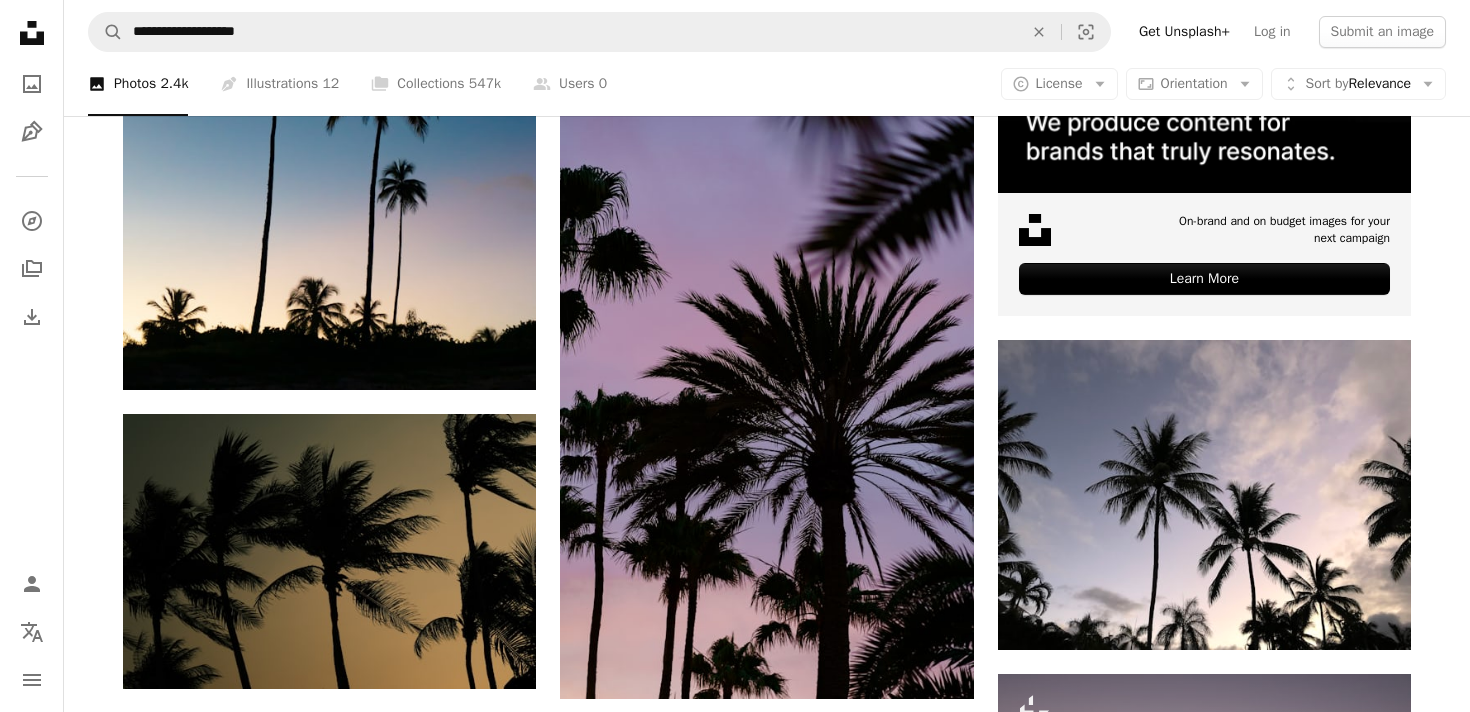 scroll, scrollTop: 495, scrollLeft: 0, axis: vertical 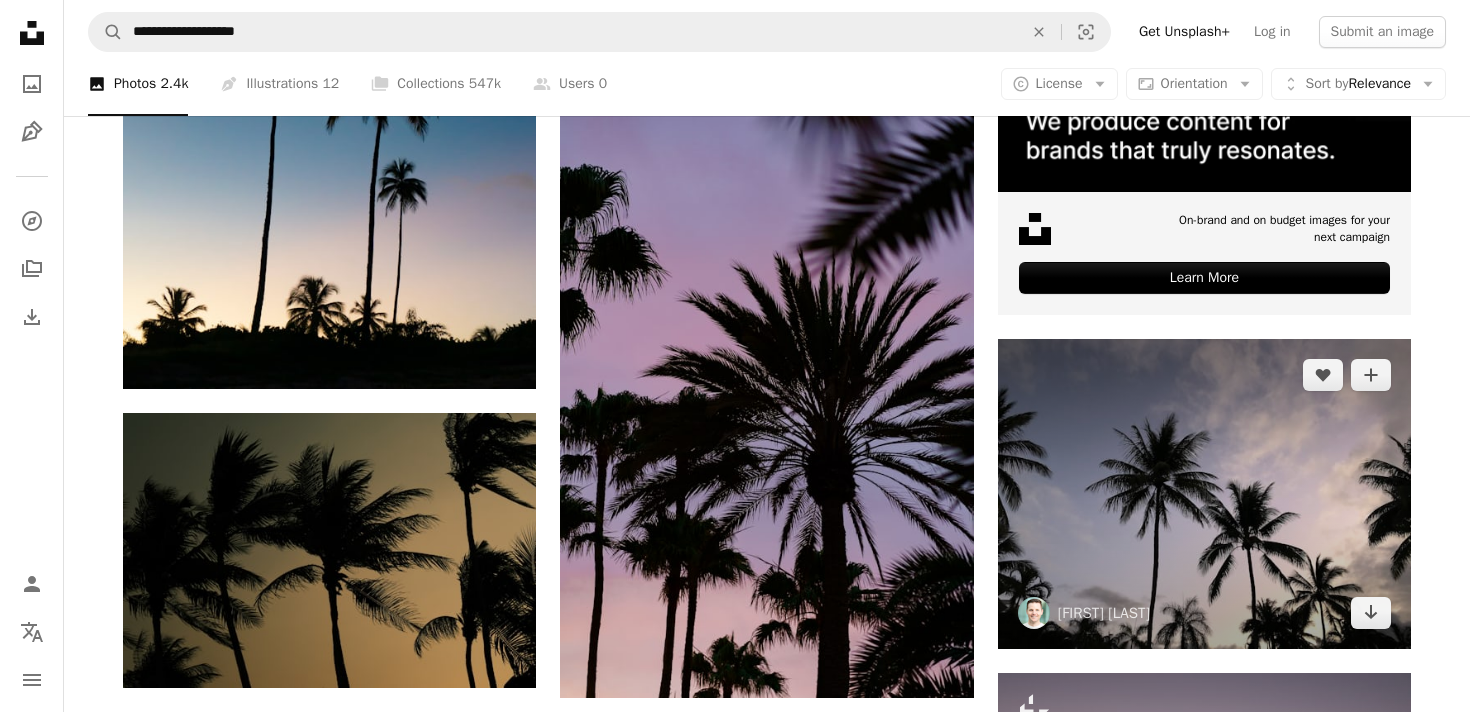 click at bounding box center [1204, 494] 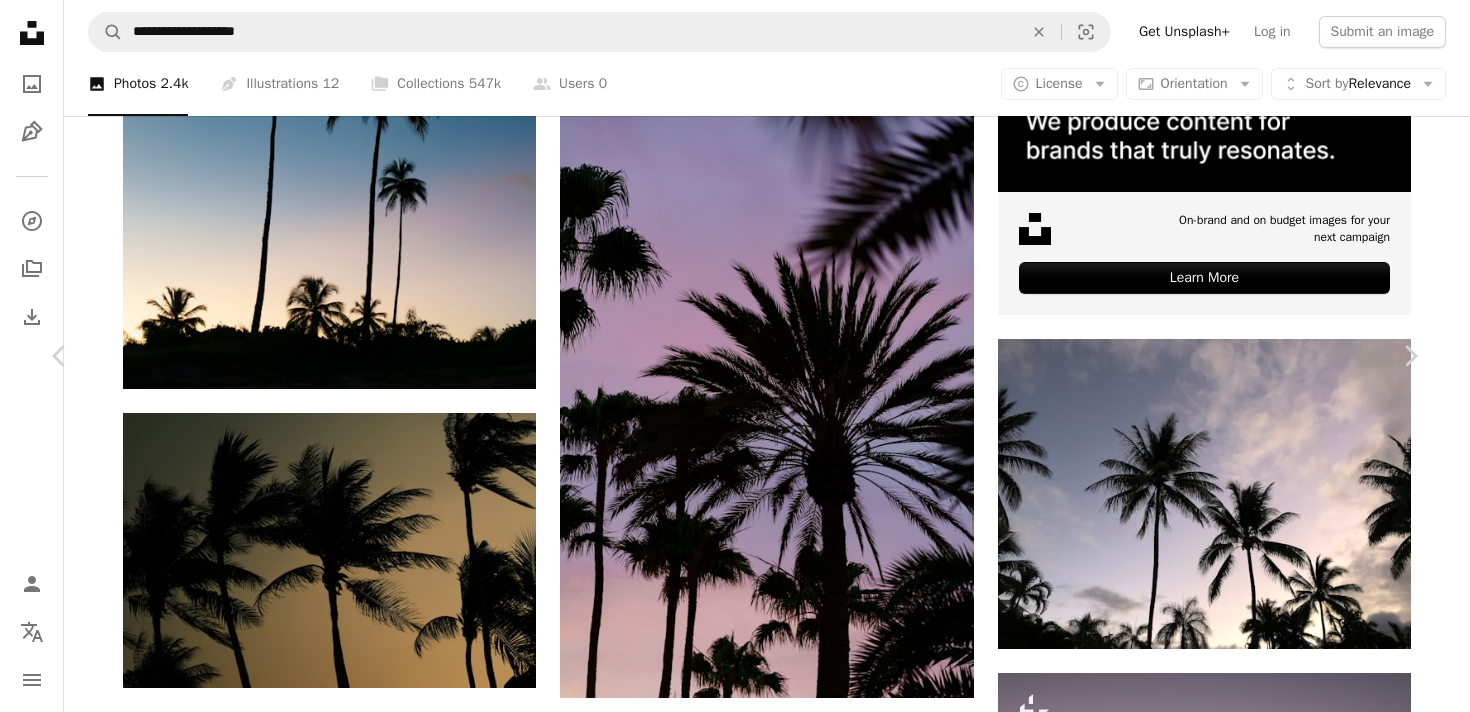 click on "Download free" at bounding box center (1221, 4579) 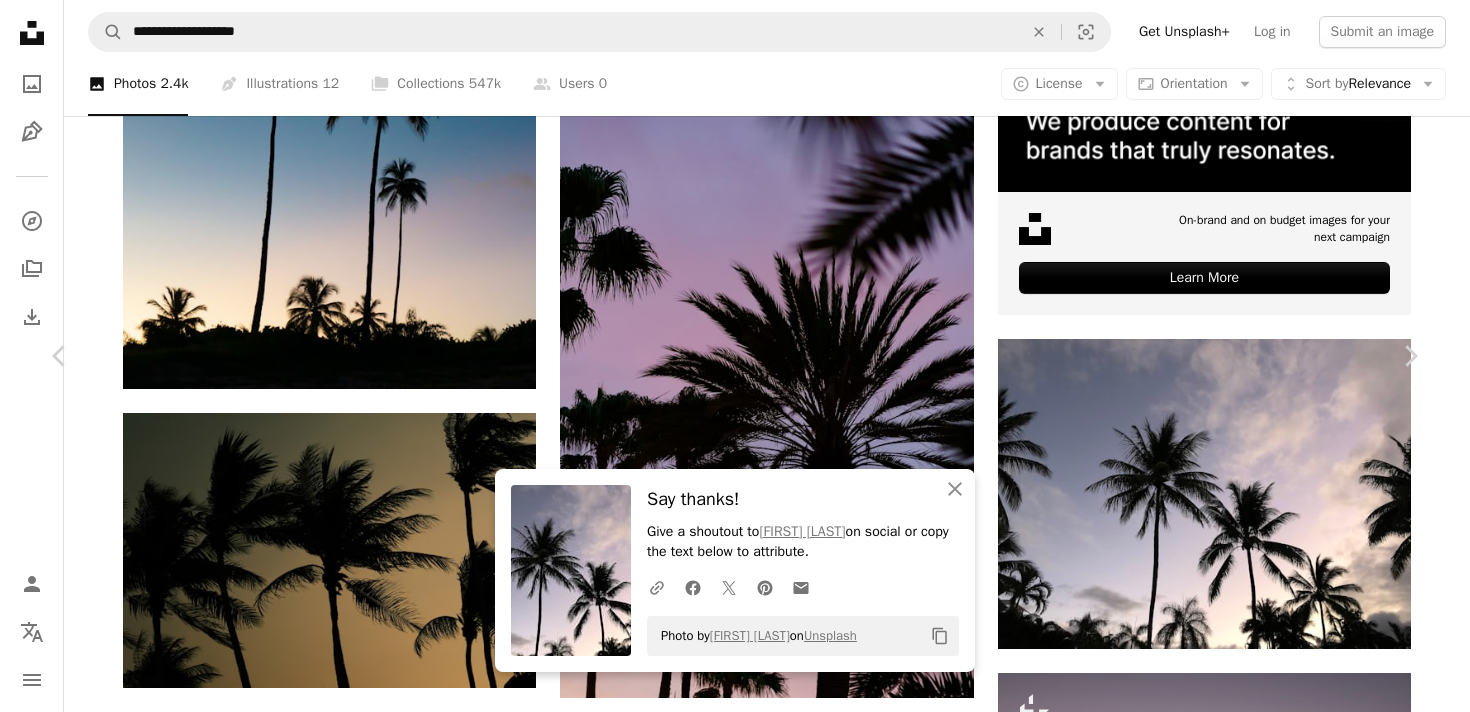 click on "An X shape Chevron left Chevron right An X shape Close Say thanks! Give a shoutout to  Tyler Mower  on social or copy the text below to attribute. A URL sharing icon (chains) Facebook icon X (formerly Twitter) icon Pinterest icon An envelope Photo by  Tyler Mower  on  Unsplash
Copy content Tyler Mower tyler_mower A heart A plus sign Edit image   Plus sign for Unsplash+ Download free Chevron down Zoom in Views 18,498 Downloads 272 A forward-right arrow Share Info icon Info More Actions Hmmmm, I could spend an evening here every day. This was one of those views that was ever imprinted in my mind. A map marker Trinity Beach QLD, Australia Calendar outlined Published on  November 15, 2022 Camera Apple, iPhone 8 Safety Free to use under the  Unsplash License sunset beach wallpaper beach background sunset clouds beach view tree silhouette palm tree silhouette sunset palm palm background sunset palms palm wallpaper australia palm tree outdoors vegetation Free images Browse premium related images on iStock" at bounding box center (735, 4888) 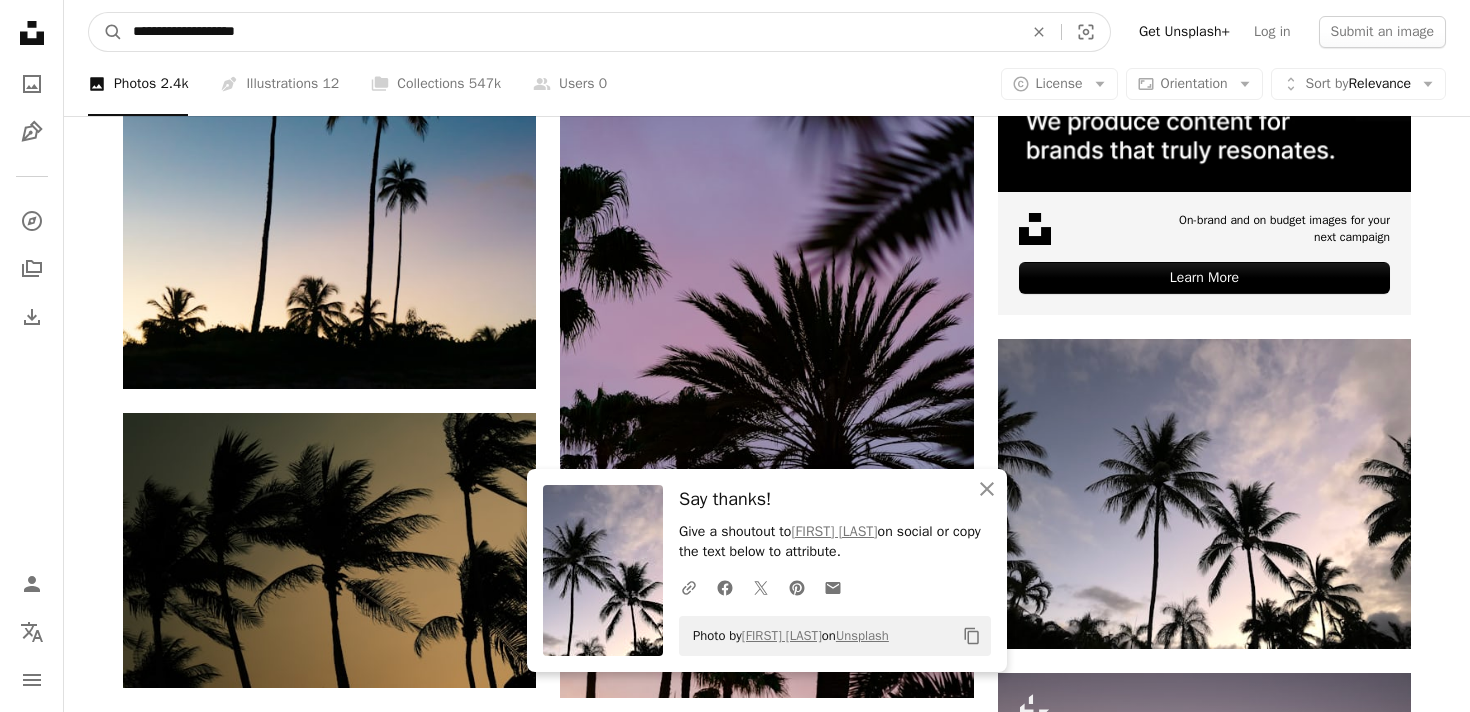 click on "**********" at bounding box center (570, 32) 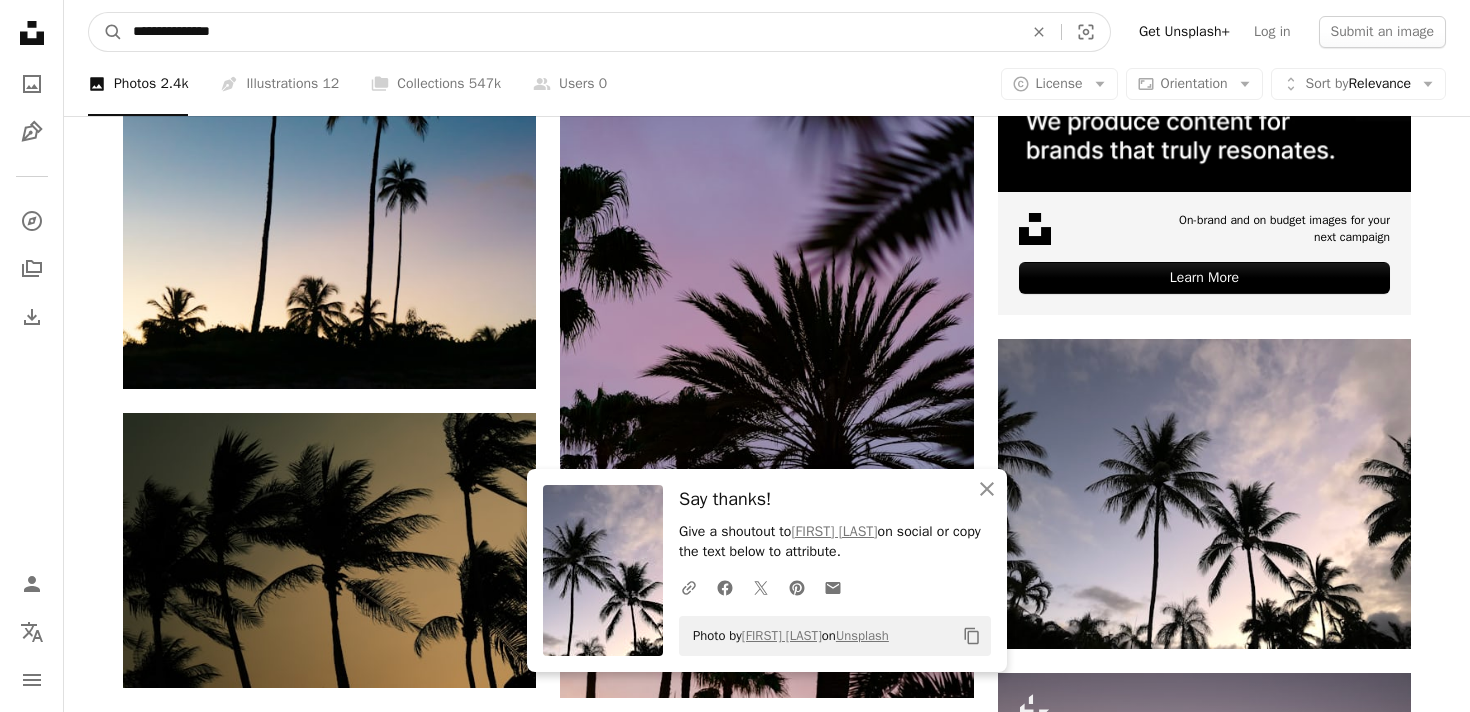 type on "**********" 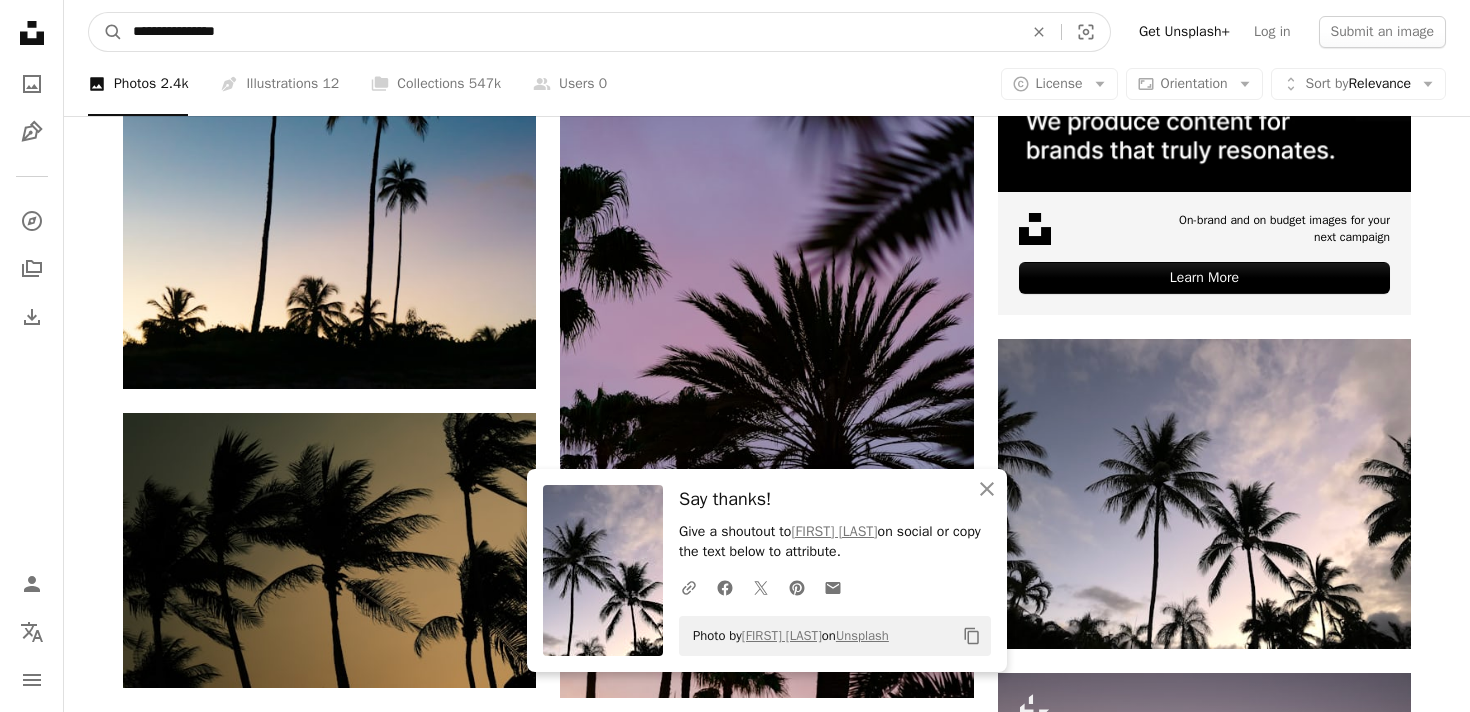 click on "A magnifying glass" at bounding box center [106, 32] 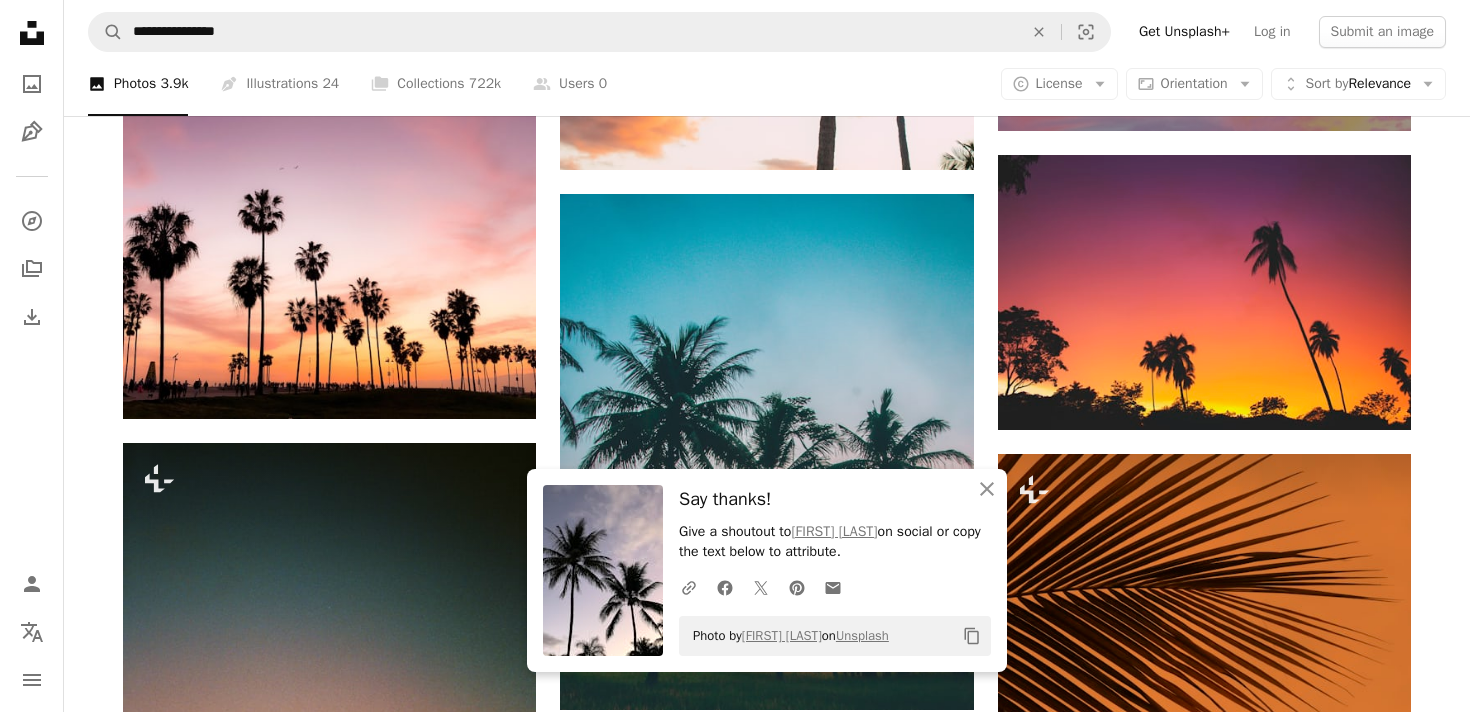 scroll, scrollTop: 1358, scrollLeft: 0, axis: vertical 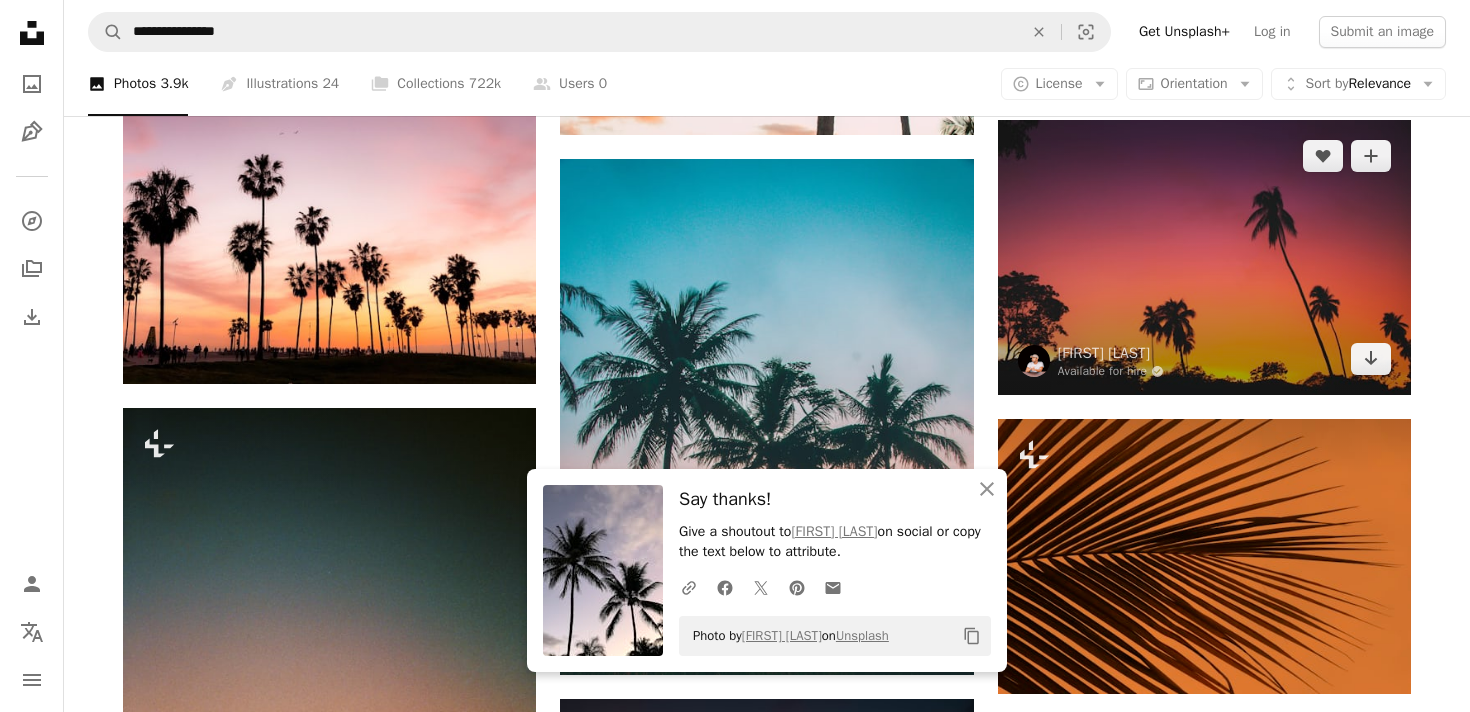 click at bounding box center (1204, 257) 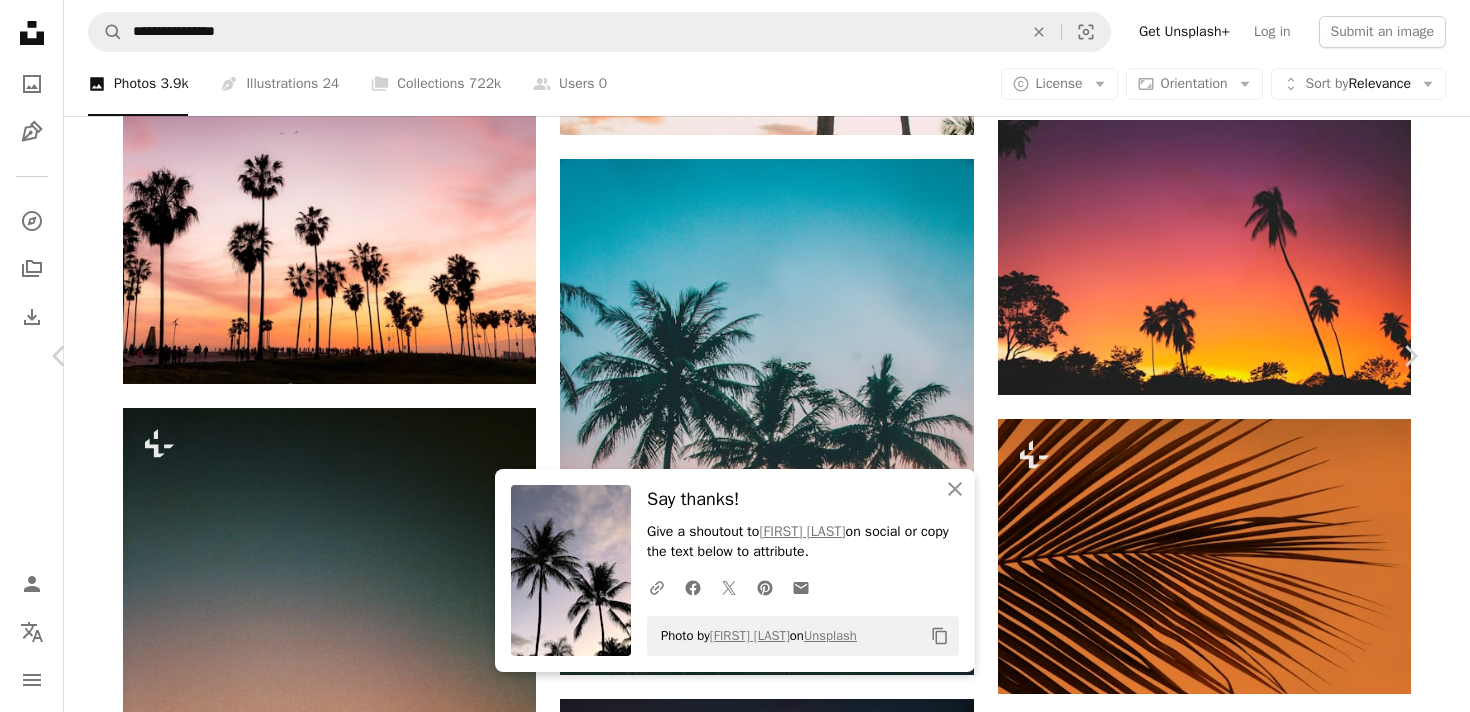 click on "Download free" at bounding box center [1221, 3801] 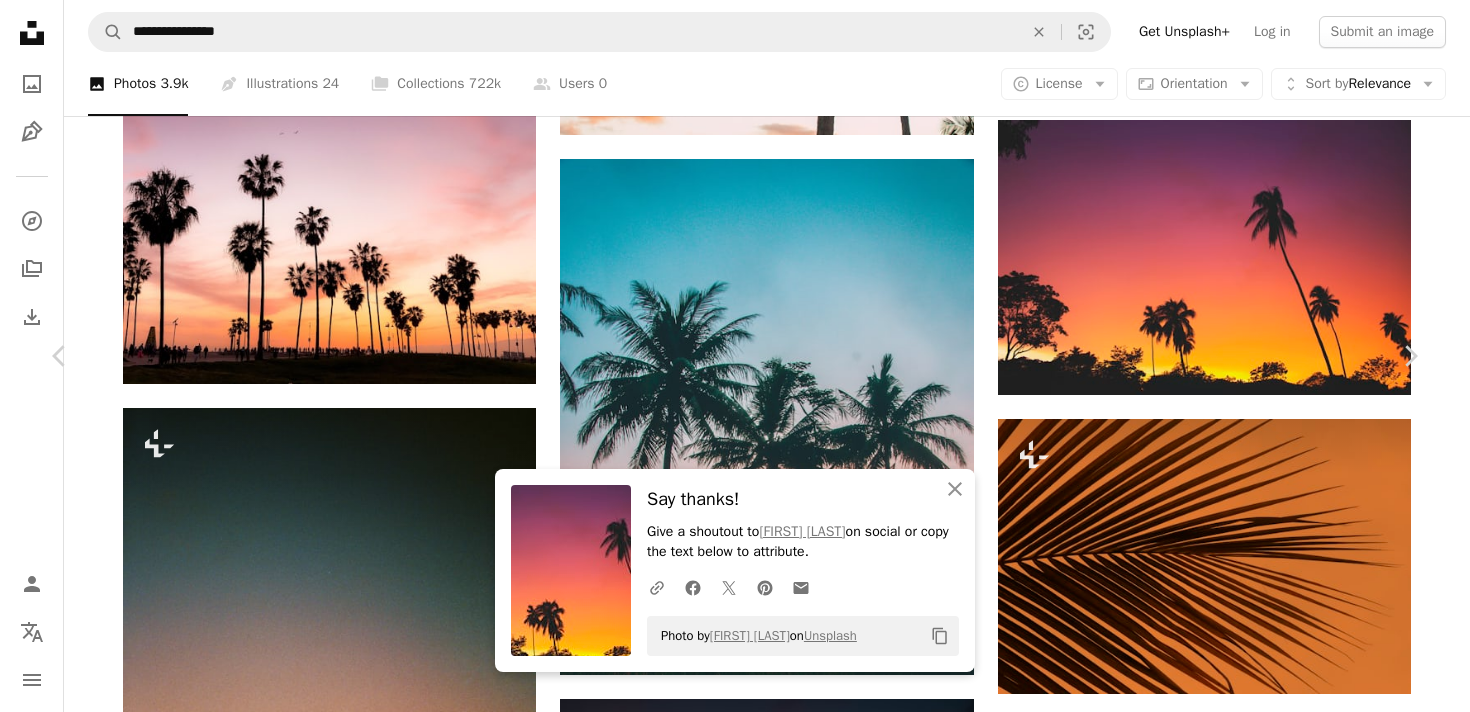 click on "An X shape Chevron left Chevron right An X shape Close Say thanks! Give a shoutout to  Prometey Sánchez Noskov  on social or copy the text below to attribute. A URL sharing icon (chains) Facebook icon X (formerly Twitter) icon Pinterest icon An envelope Photo by  Prometey Sánchez Noskov  on  Unsplash
Copy content Prometey Sánchez Noskov Available for hire A checkmark inside of a circle A heart A plus sign Edit image   Plus sign for Unsplash+ Download free Chevron down Zoom in Views 102,730,200 Downloads 870,477 Featured in Photos ,  Wallpapers A forward-right arrow Share Info icon Info More Actions I had to record a wedding in Tomatlán, Jalisco. I was waiting for the bride to arrive. Then, there was this beautiful sunset with a perfect gradient, I seized the opportunity and took the photograph in an Instagram style. Read more A map marker Tomatlán, Mexico Calendar outlined Published on  August 15, 2017 Camera Canon, EOS REBEL T5i Safety Free to use under the  Unsplash License wallpaper sunset red" at bounding box center [735, 4110] 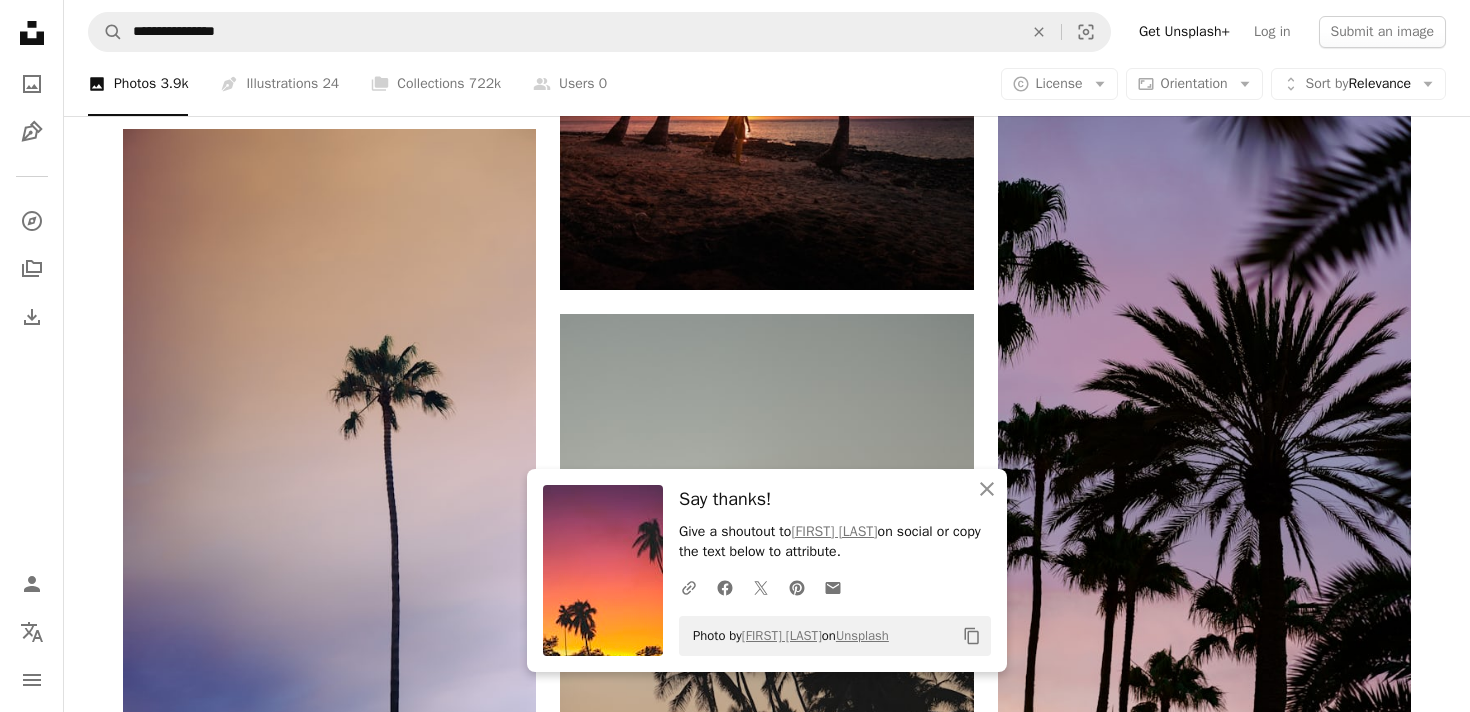 scroll, scrollTop: 2428, scrollLeft: 0, axis: vertical 